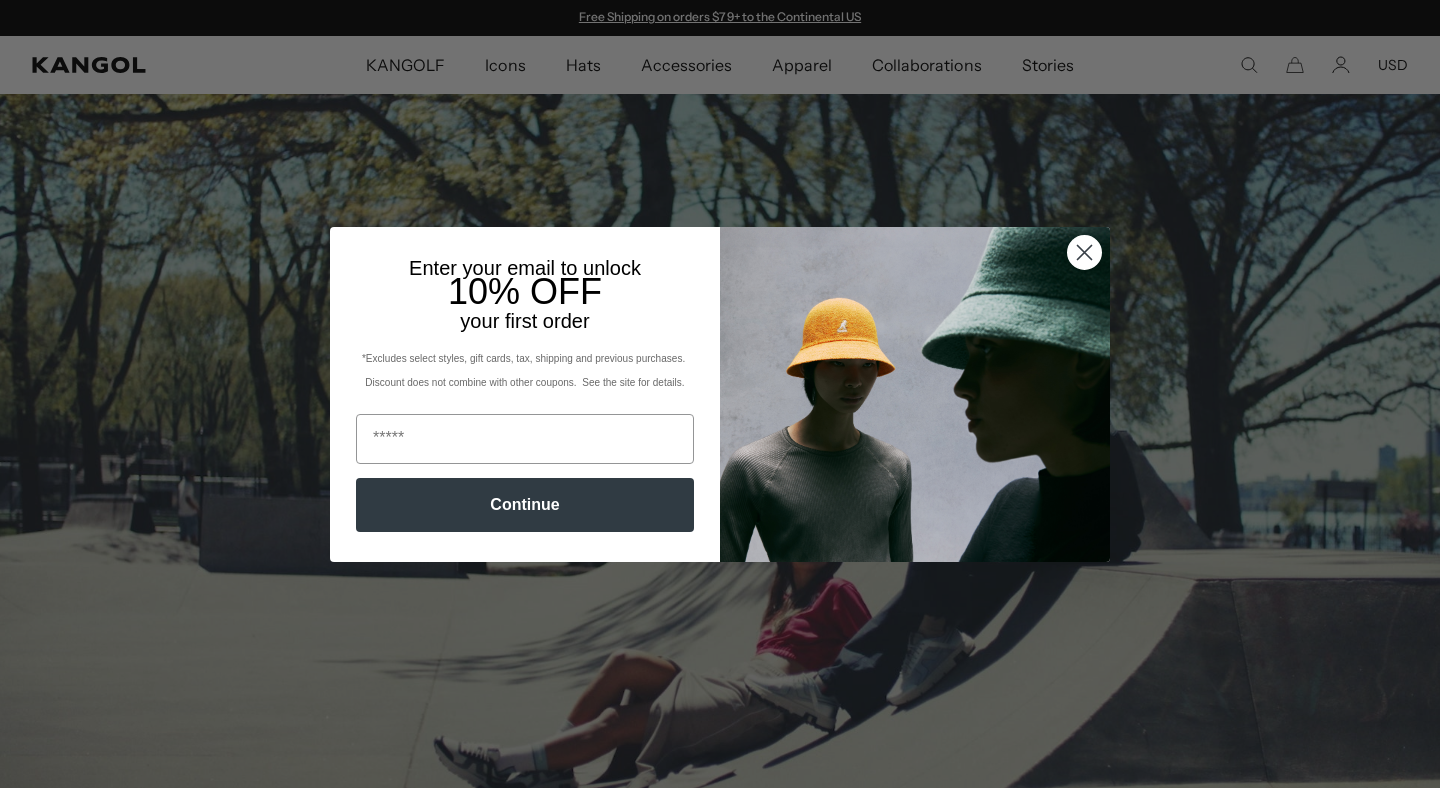 scroll, scrollTop: 979, scrollLeft: 0, axis: vertical 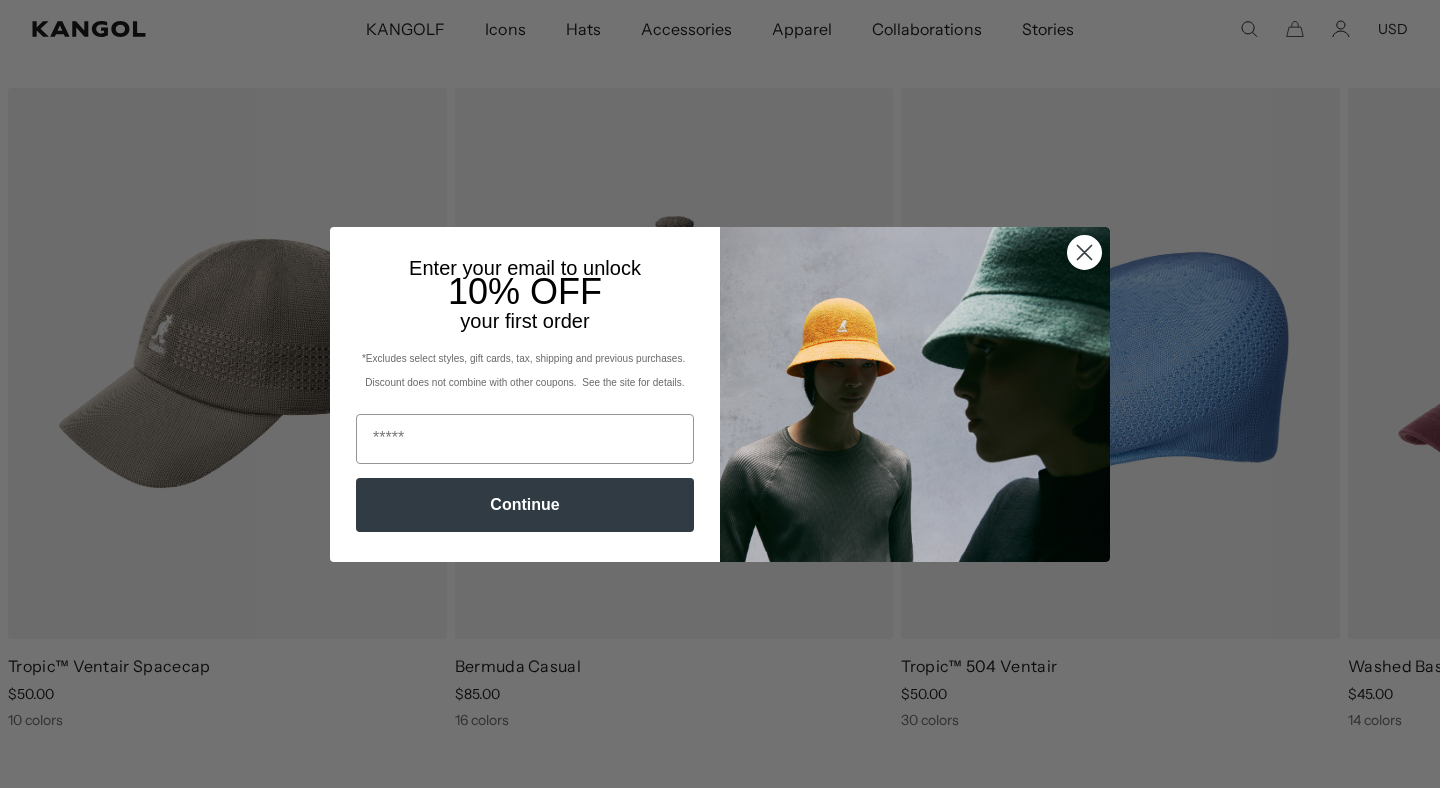 click 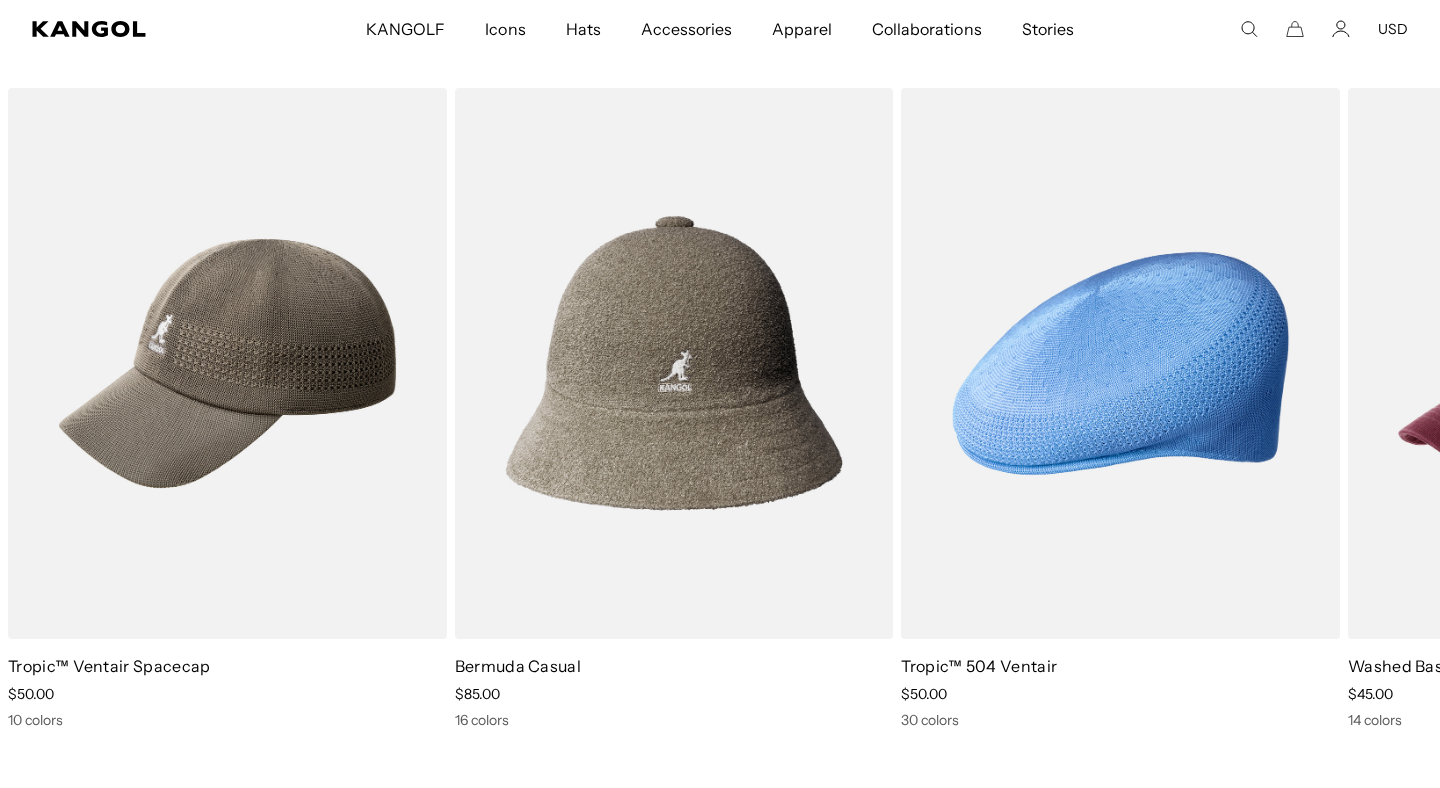 scroll, scrollTop: 0, scrollLeft: 412, axis: horizontal 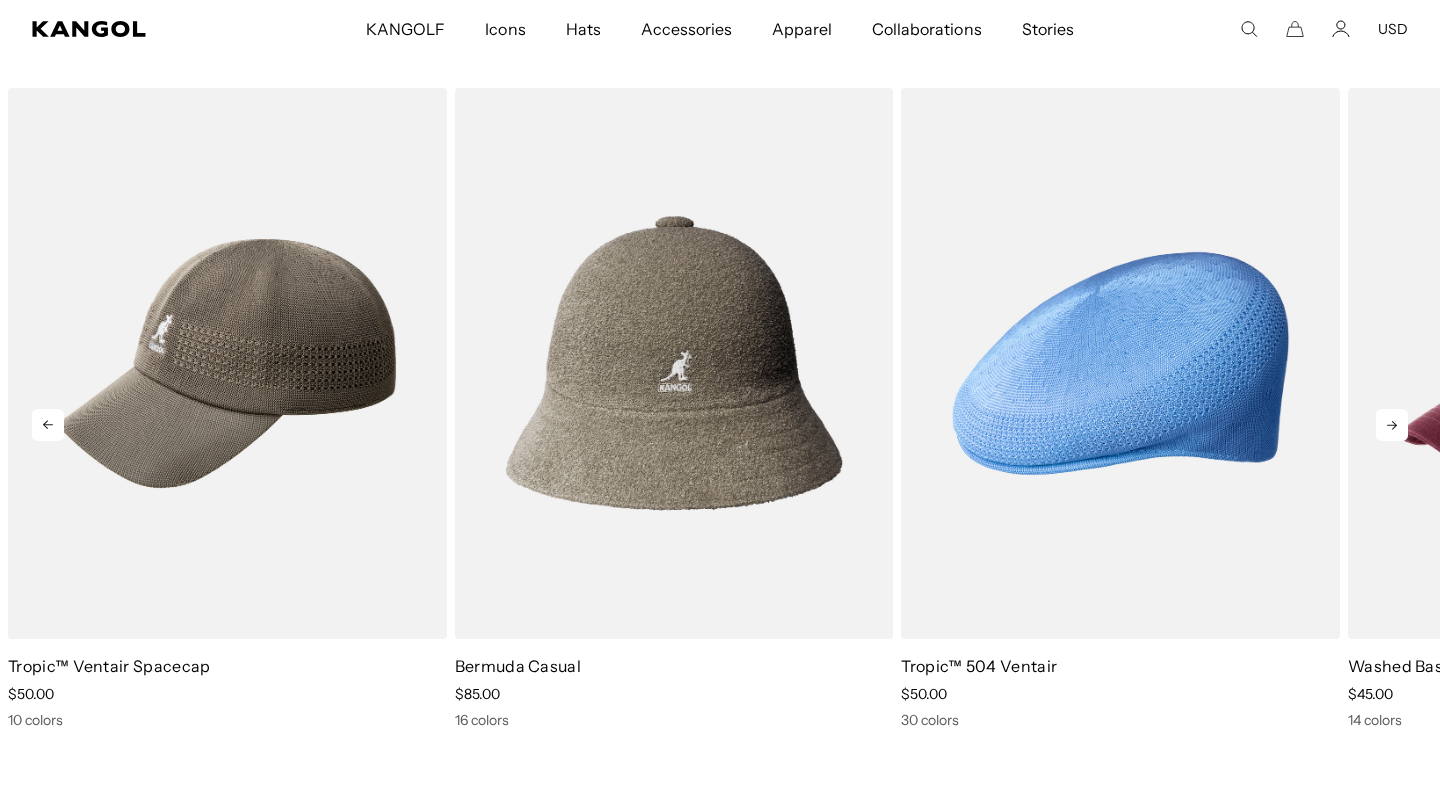 click 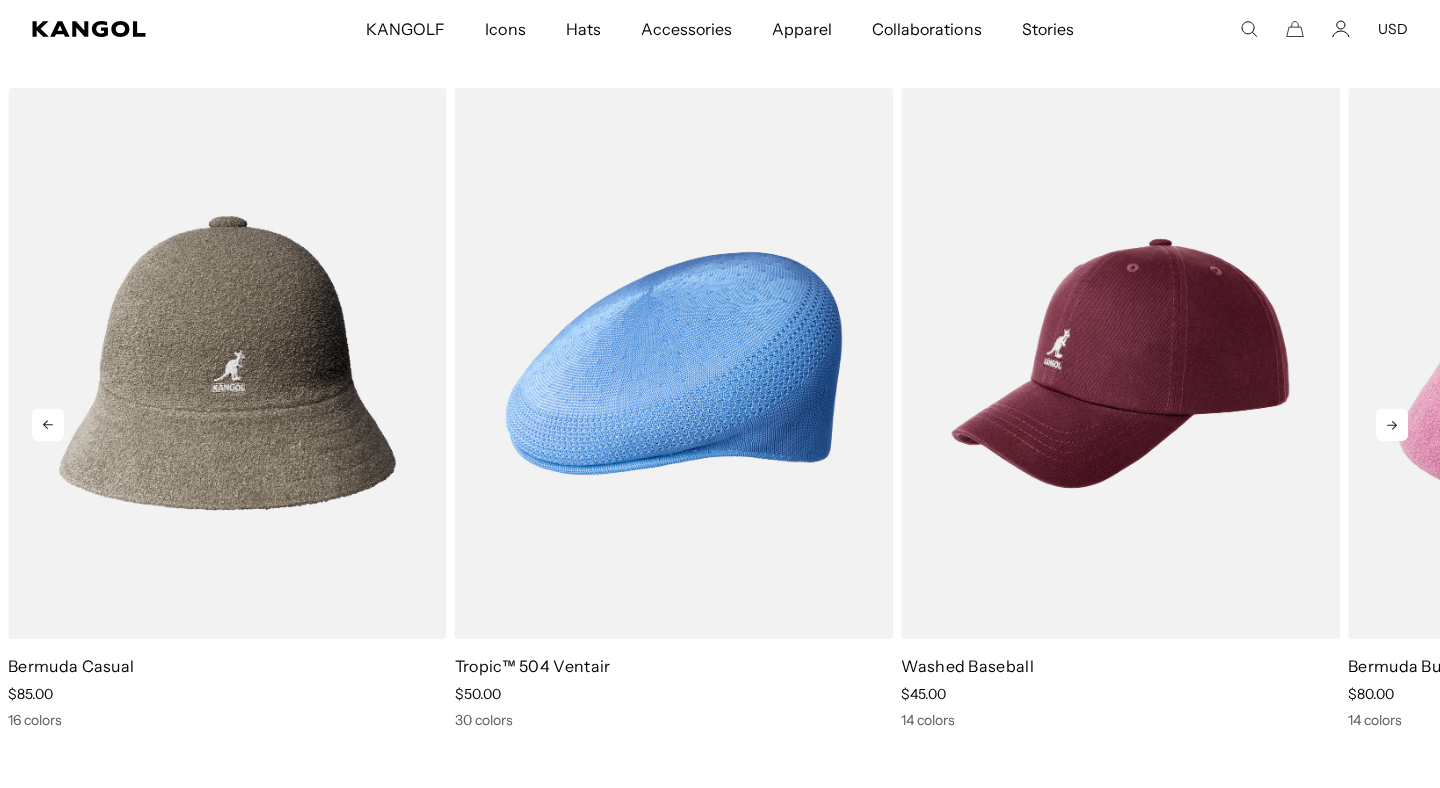 click 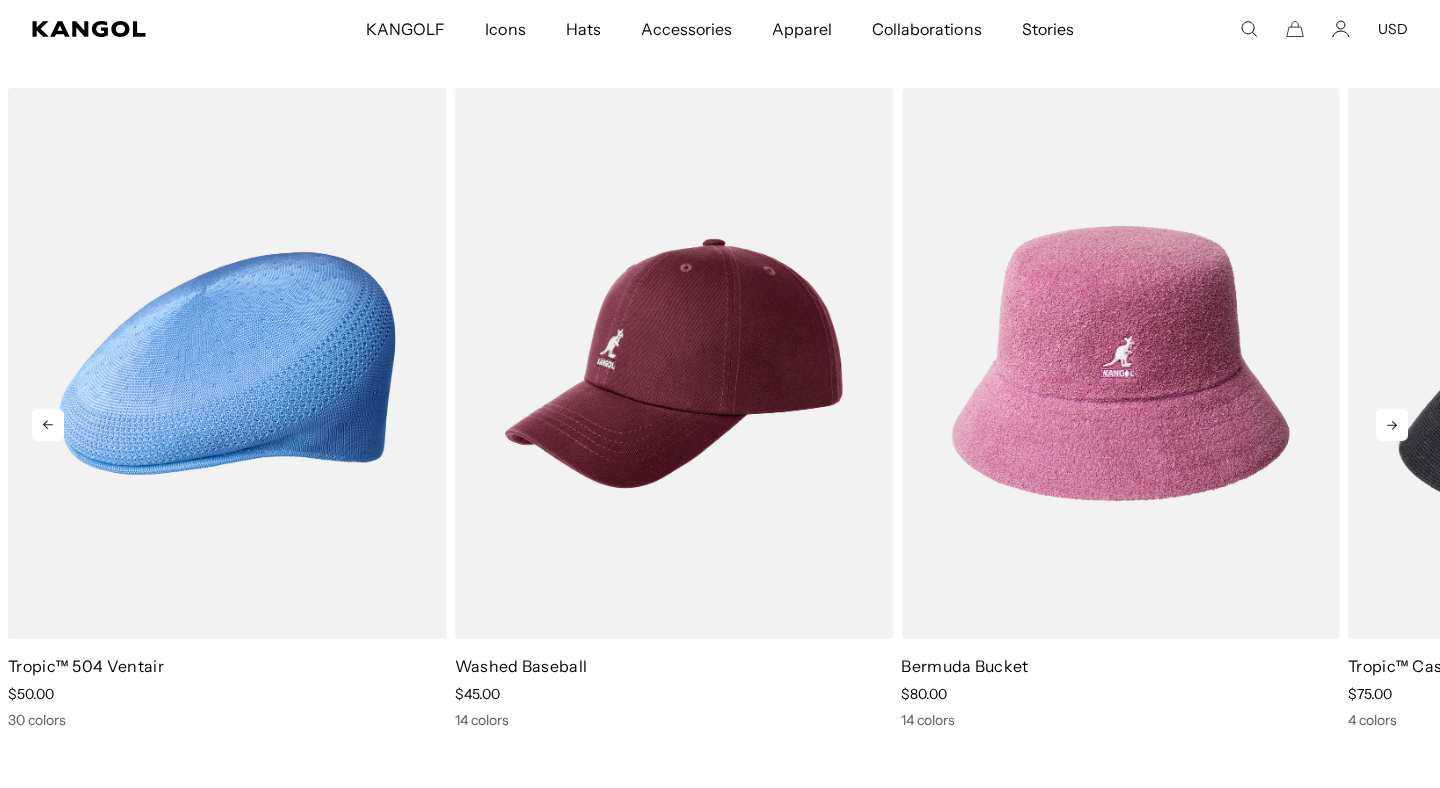 click 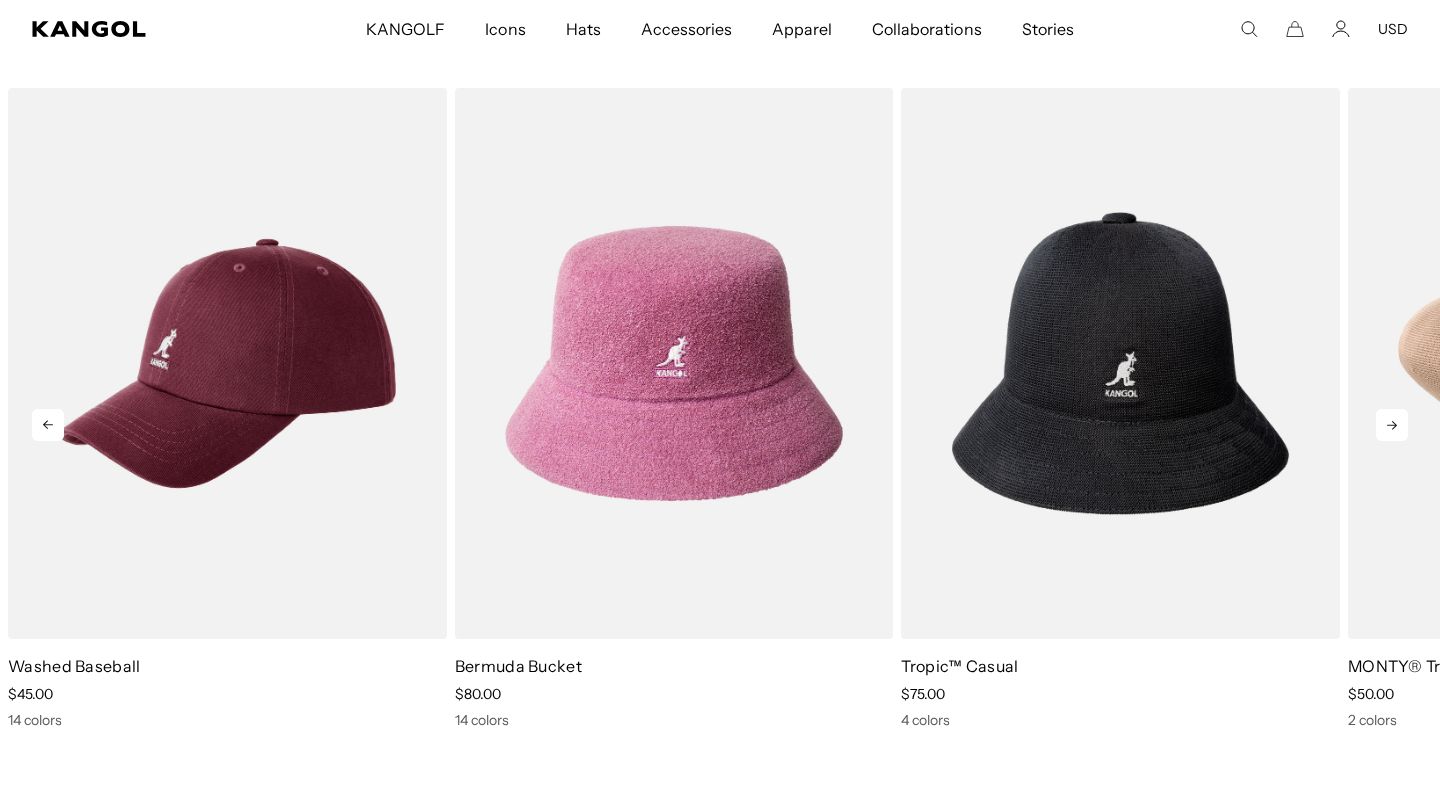 click 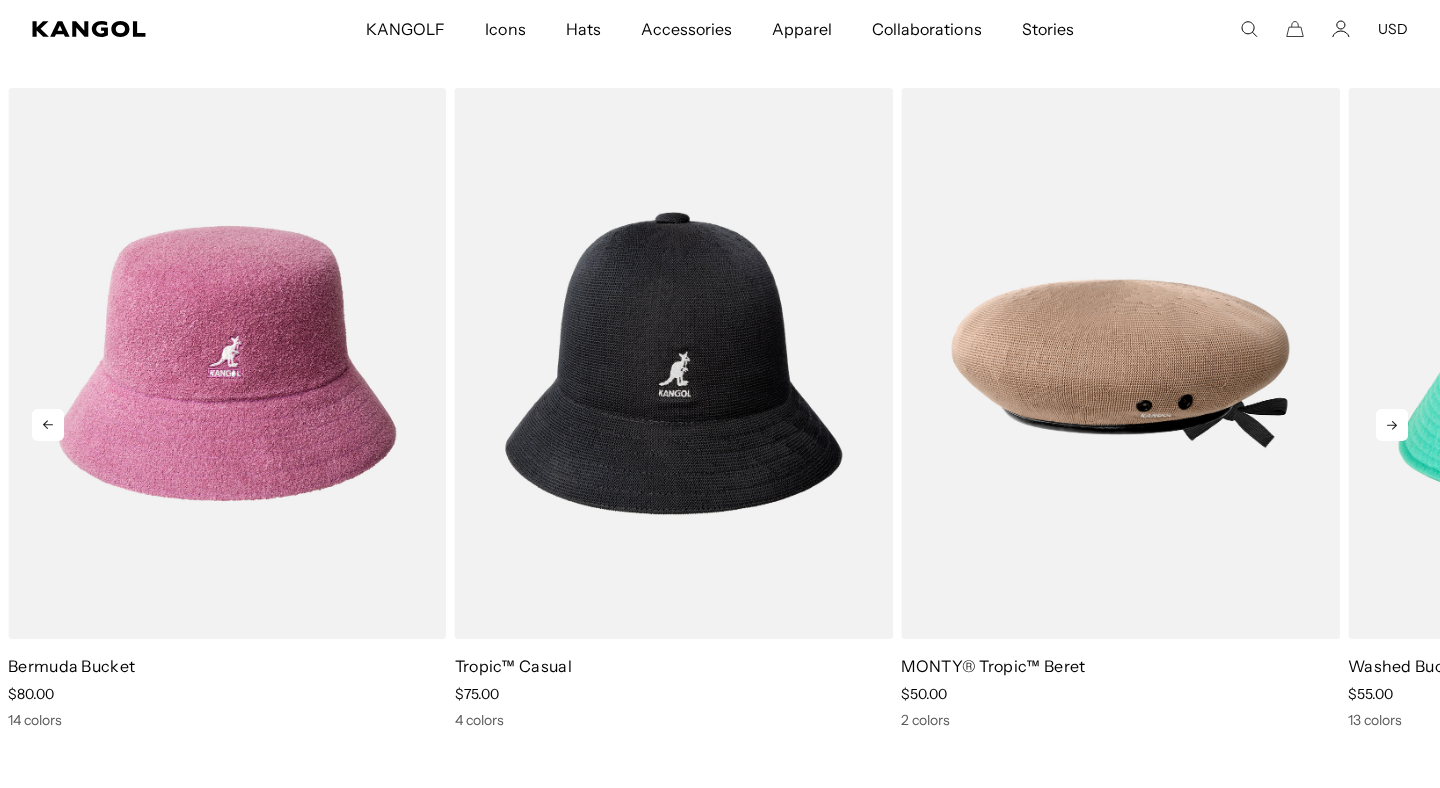 click 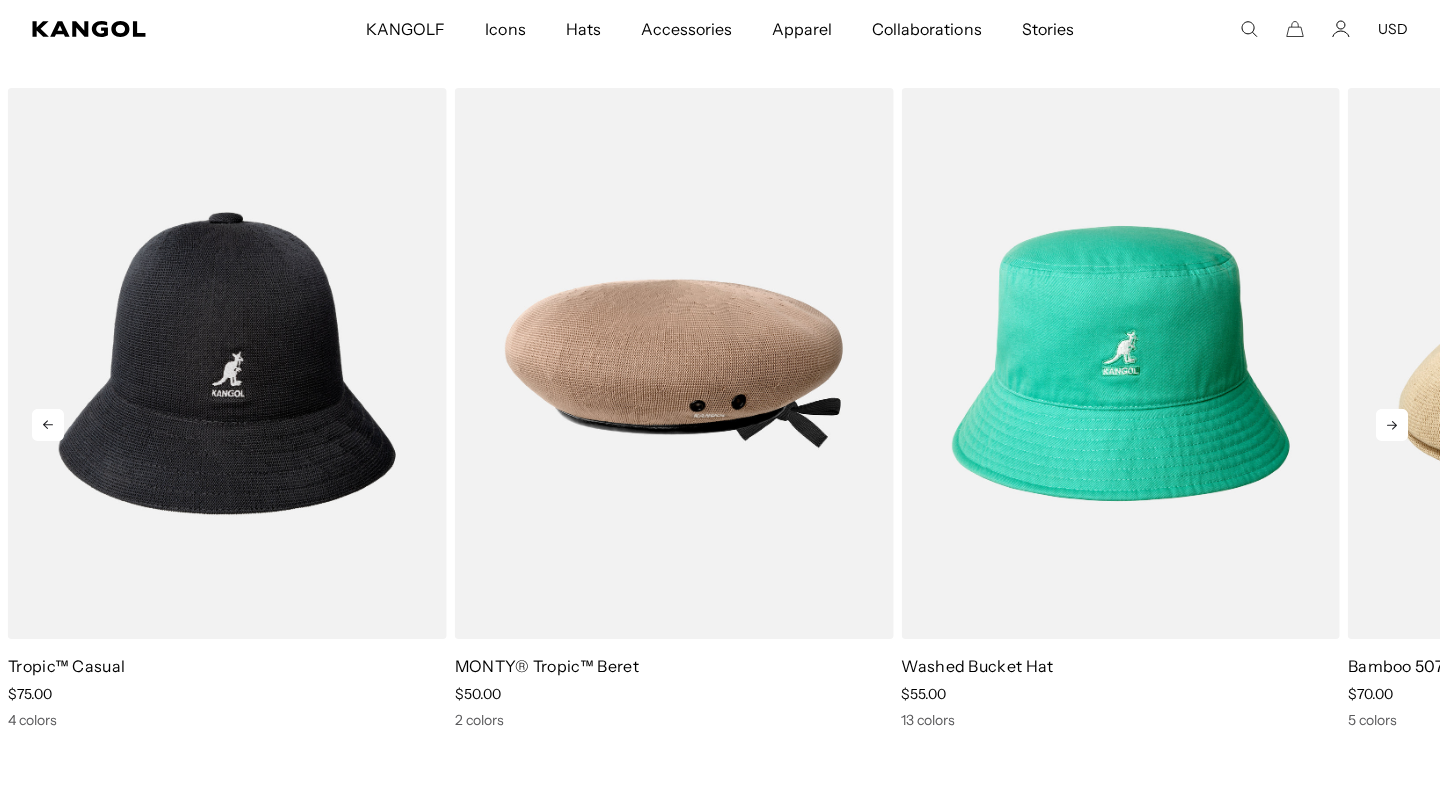 scroll, scrollTop: 0, scrollLeft: 0, axis: both 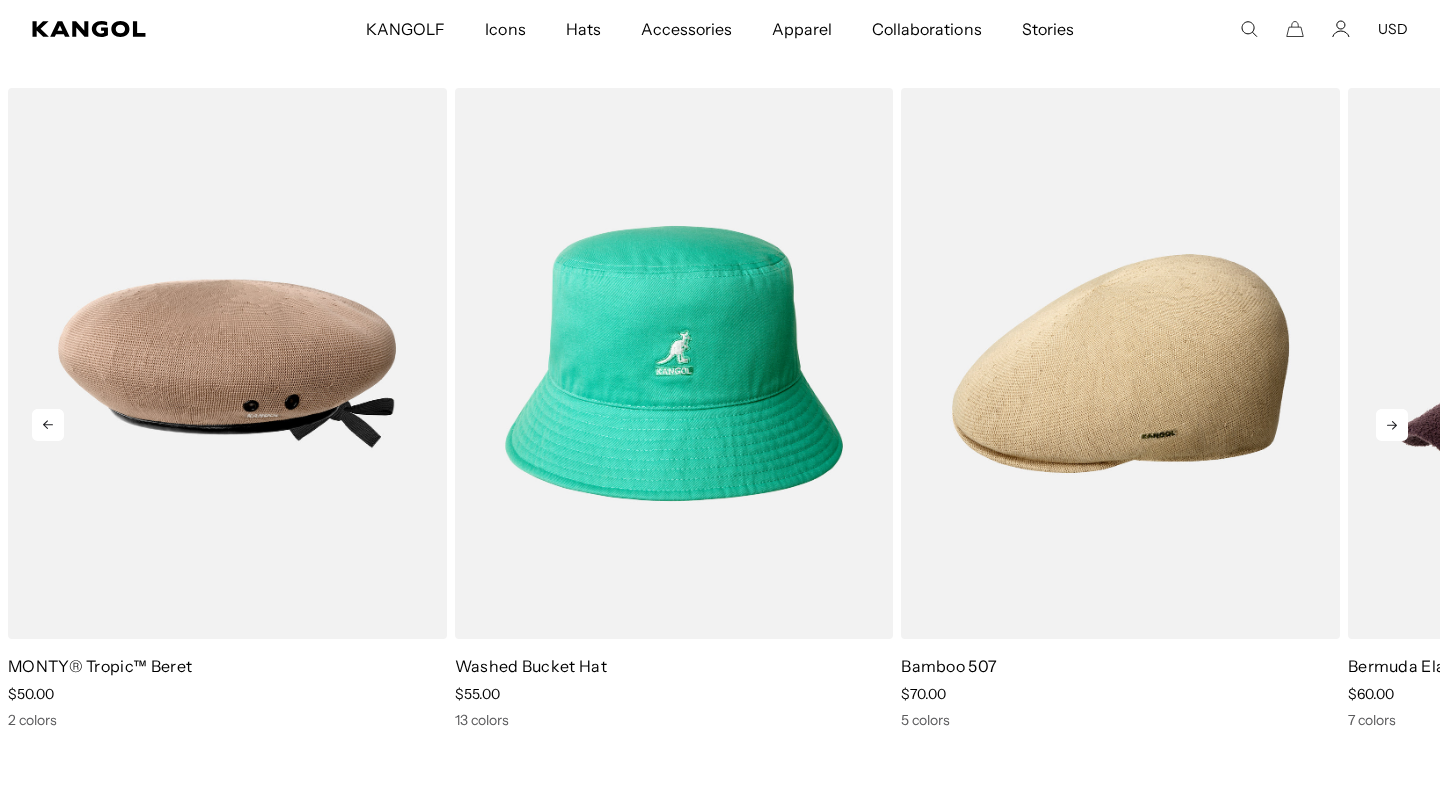 click 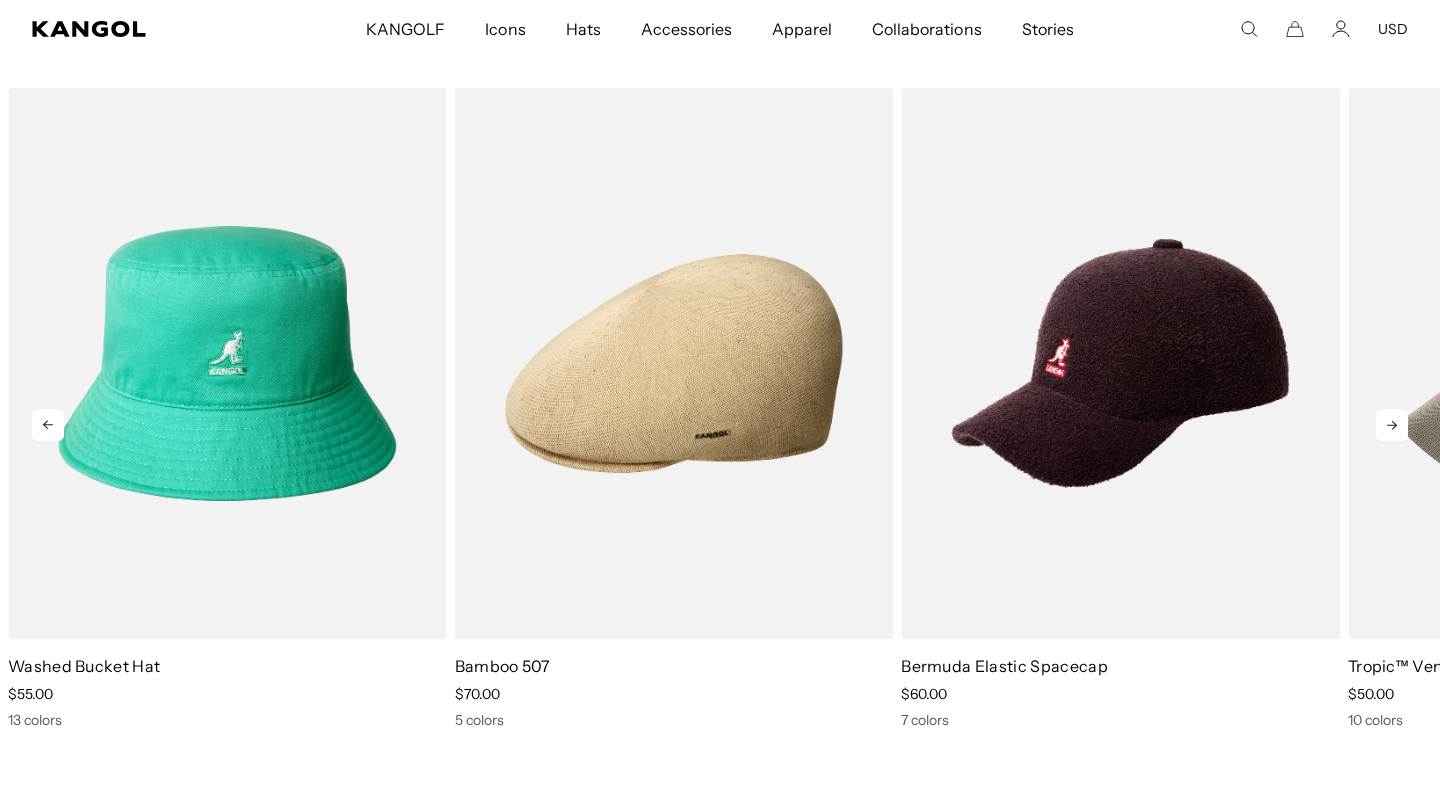 scroll, scrollTop: 0, scrollLeft: 412, axis: horizontal 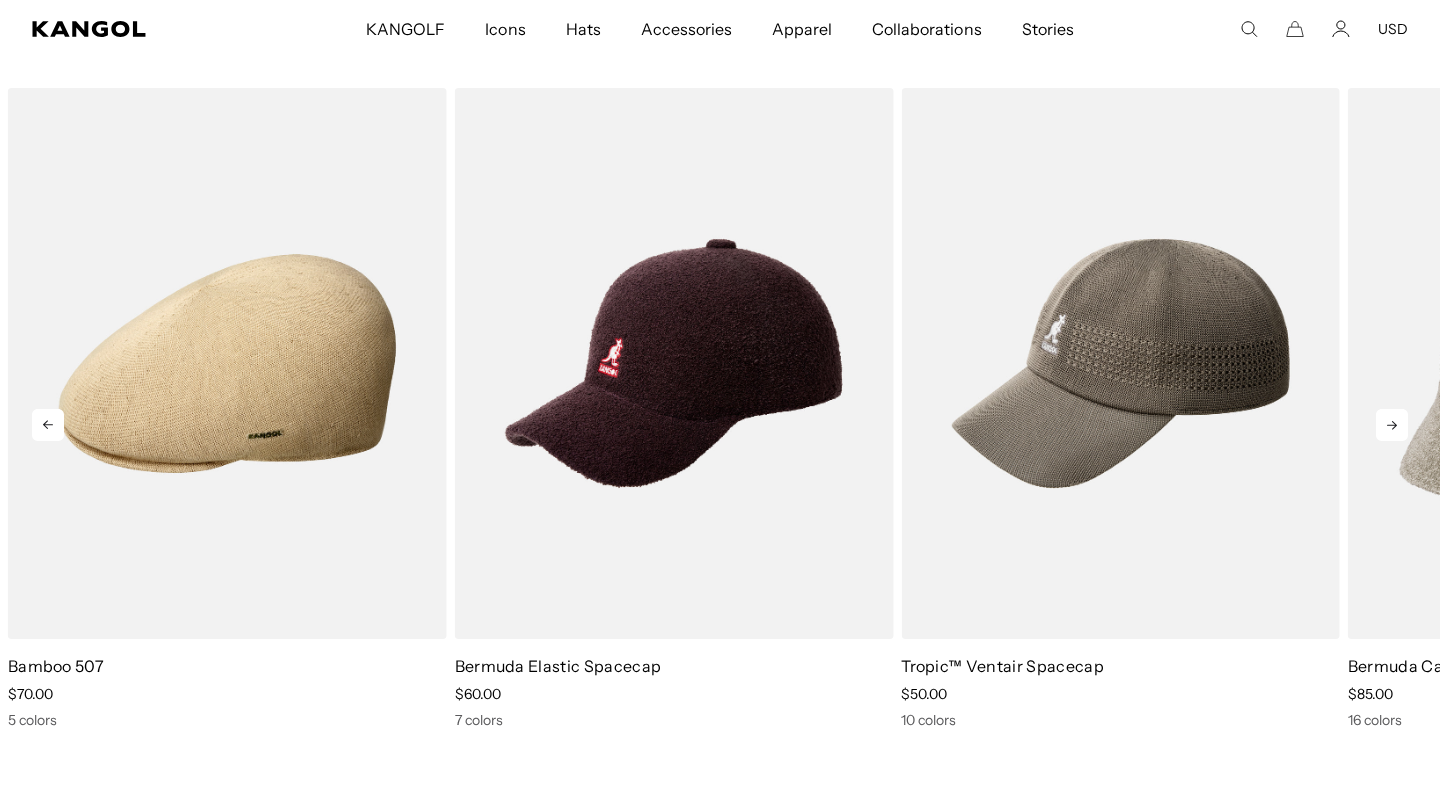 click 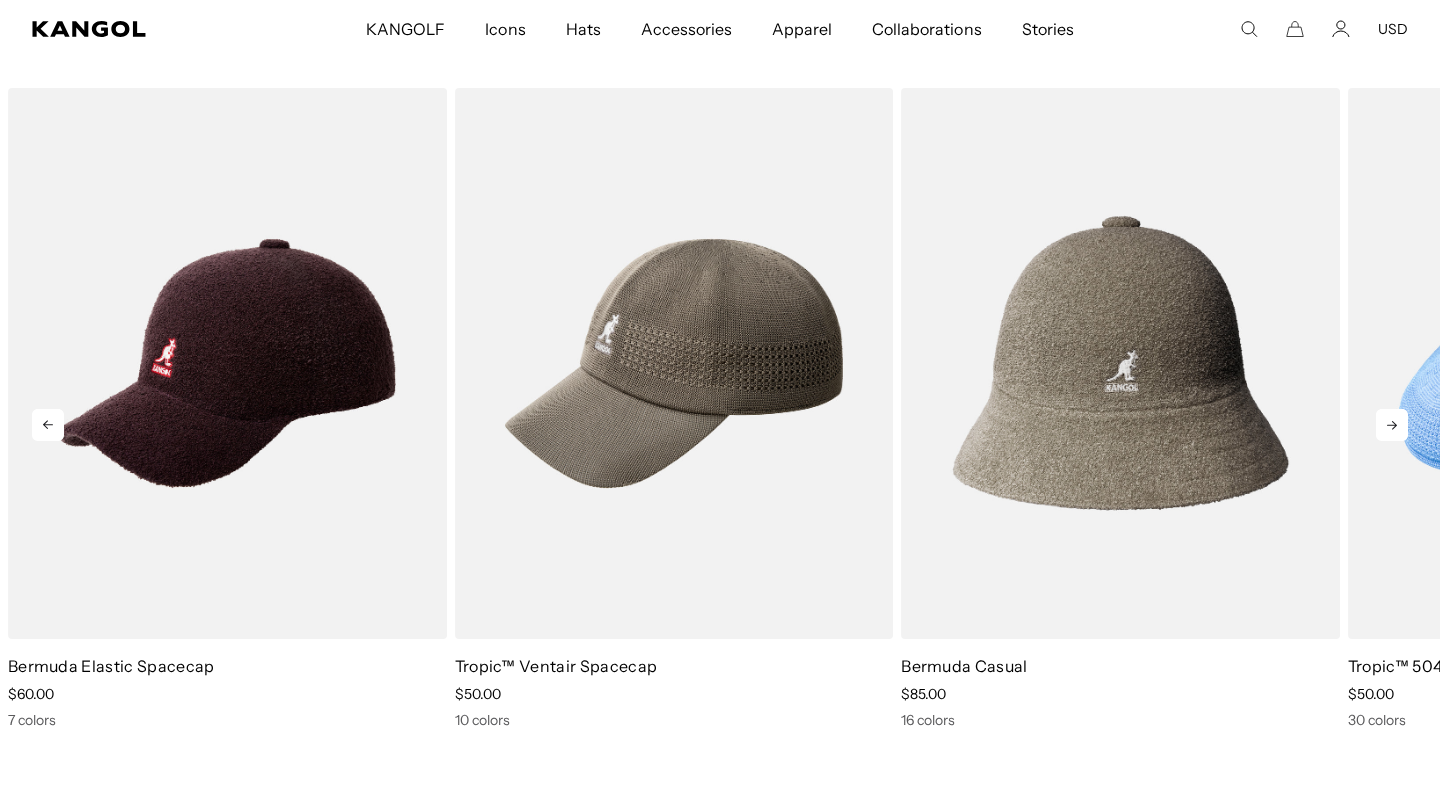 click 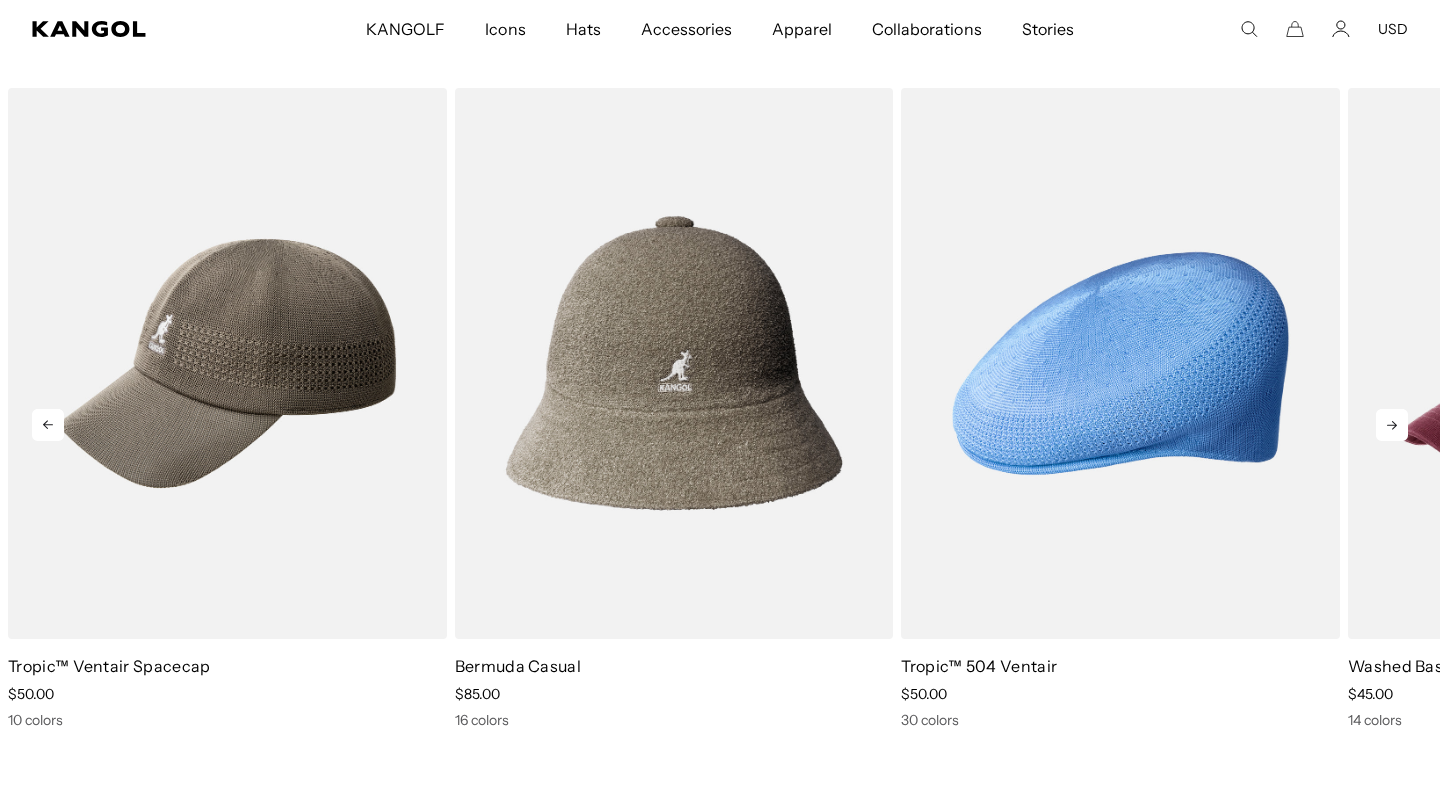 click 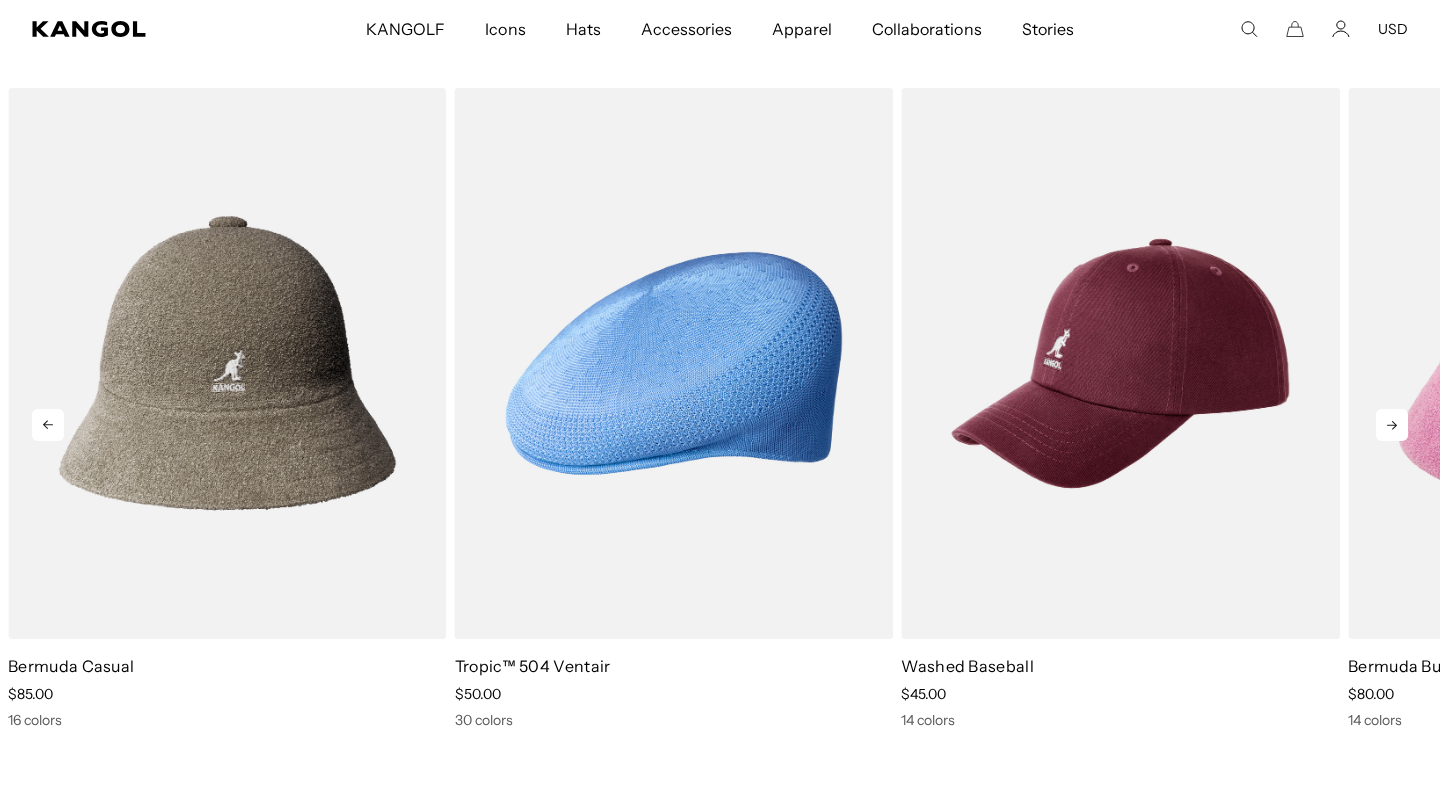 click 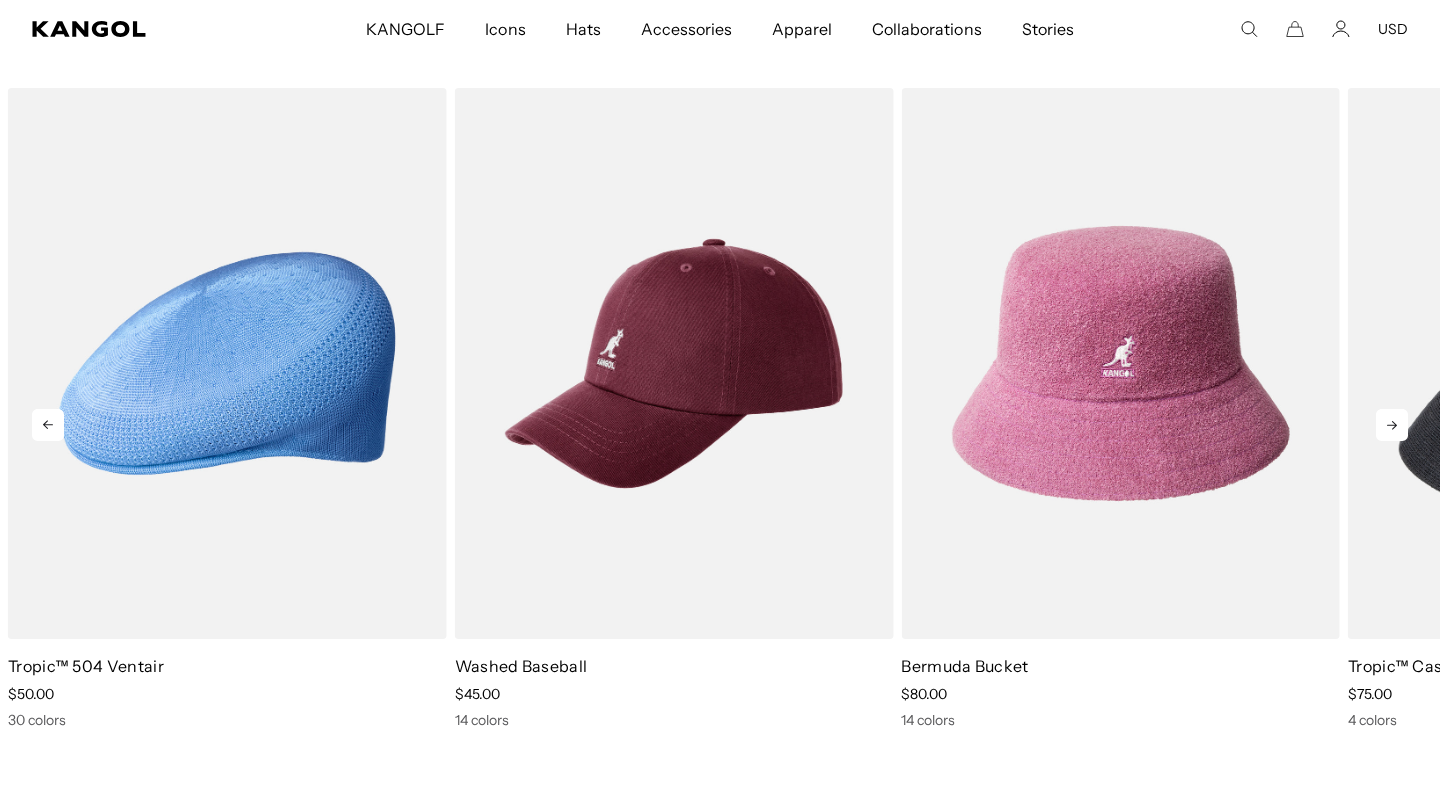 click 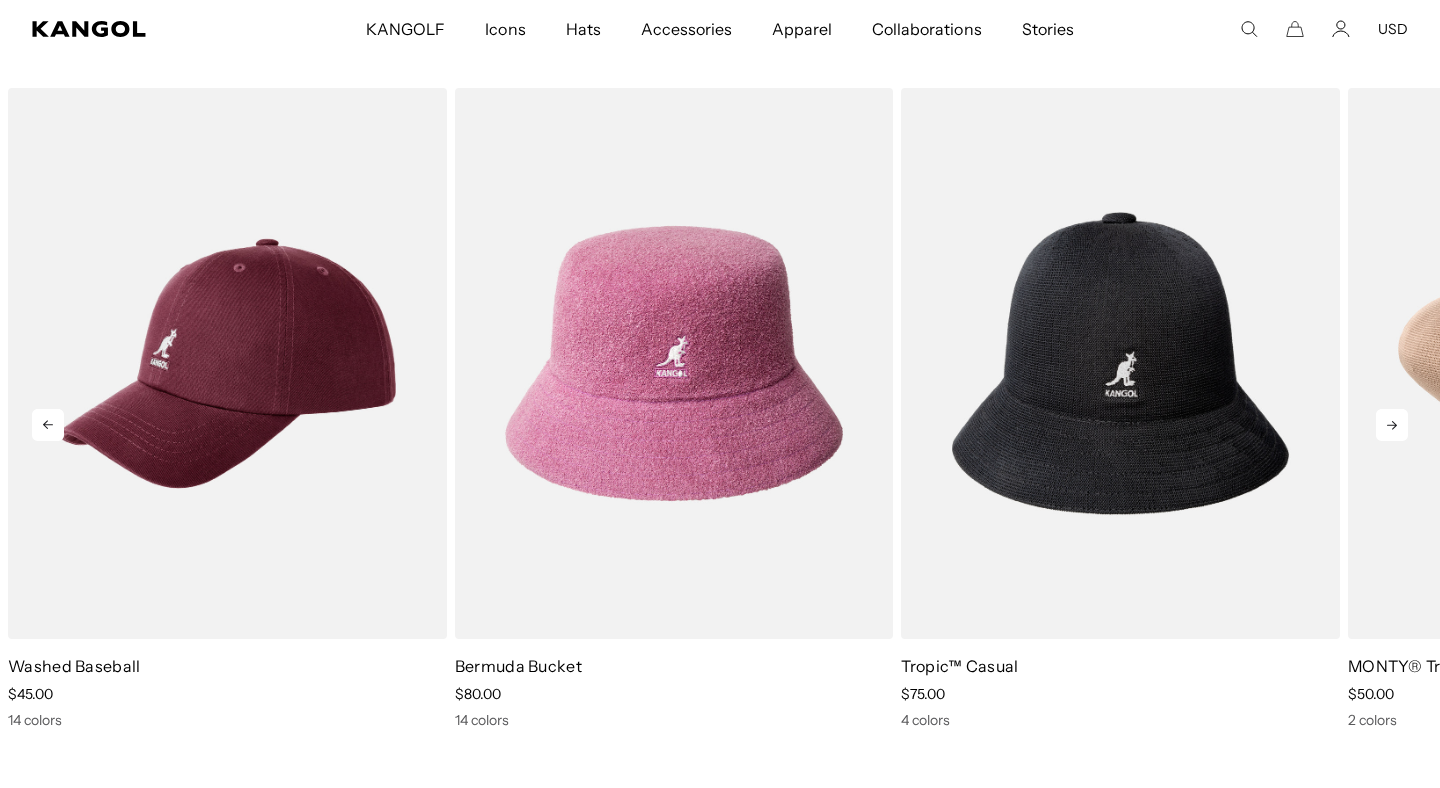 click 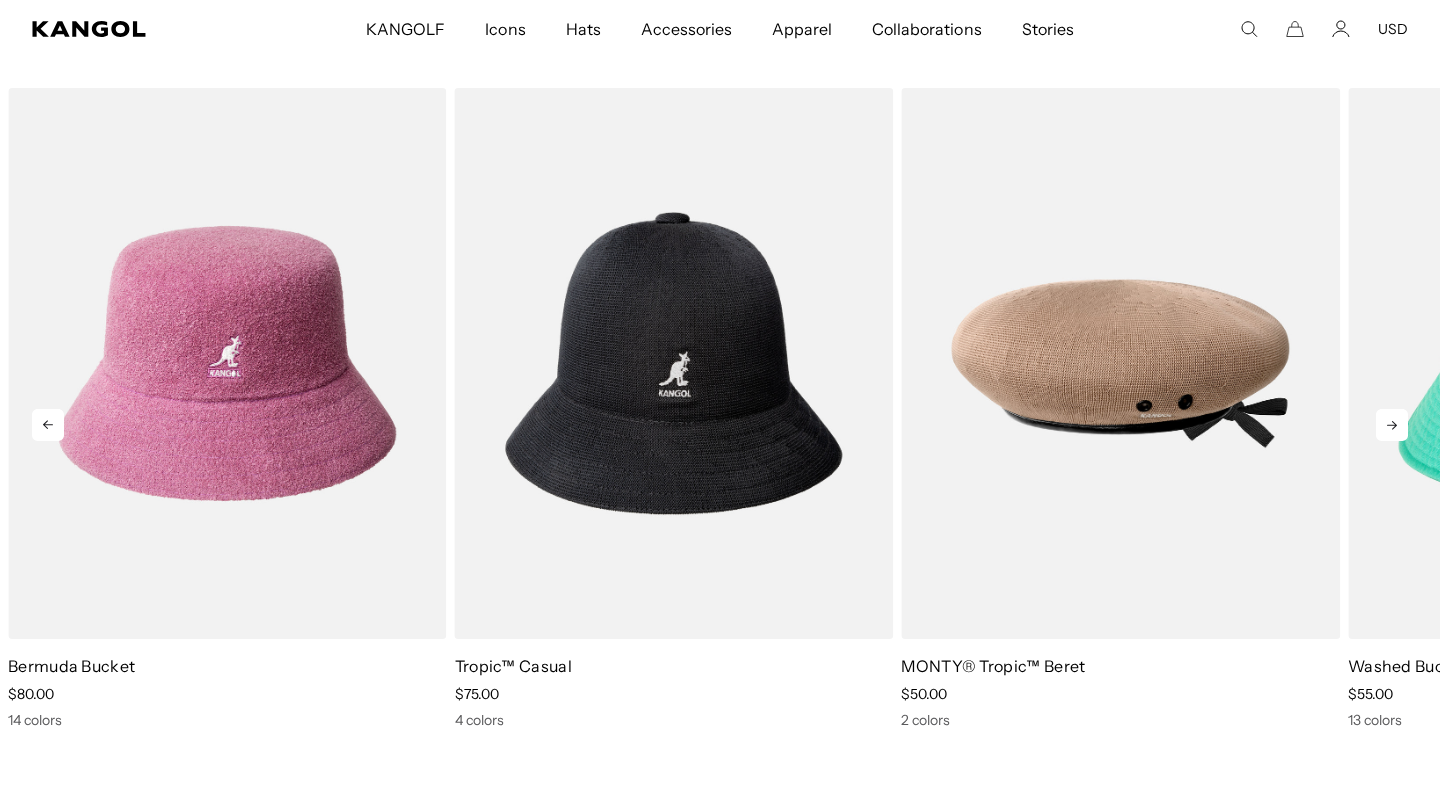 click 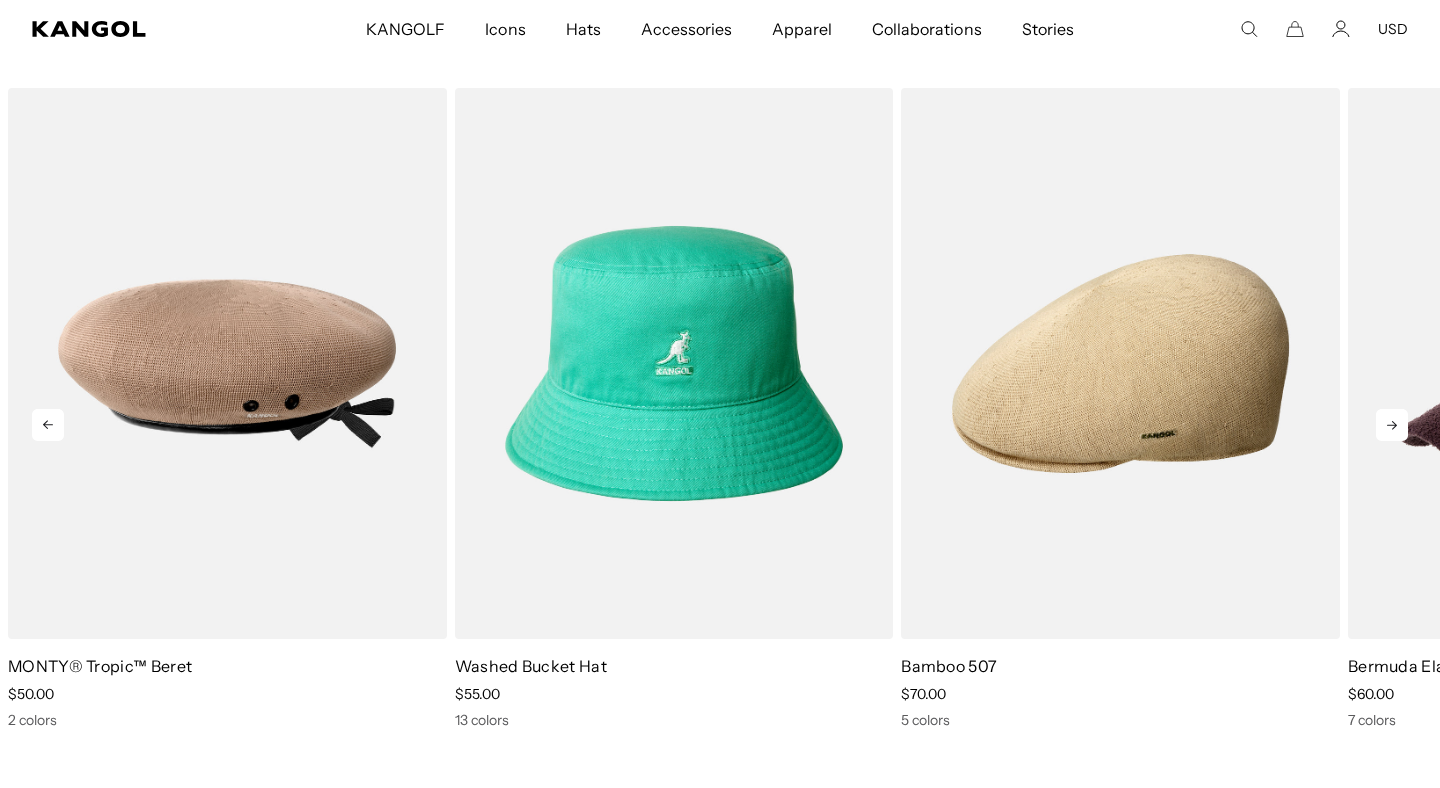 click 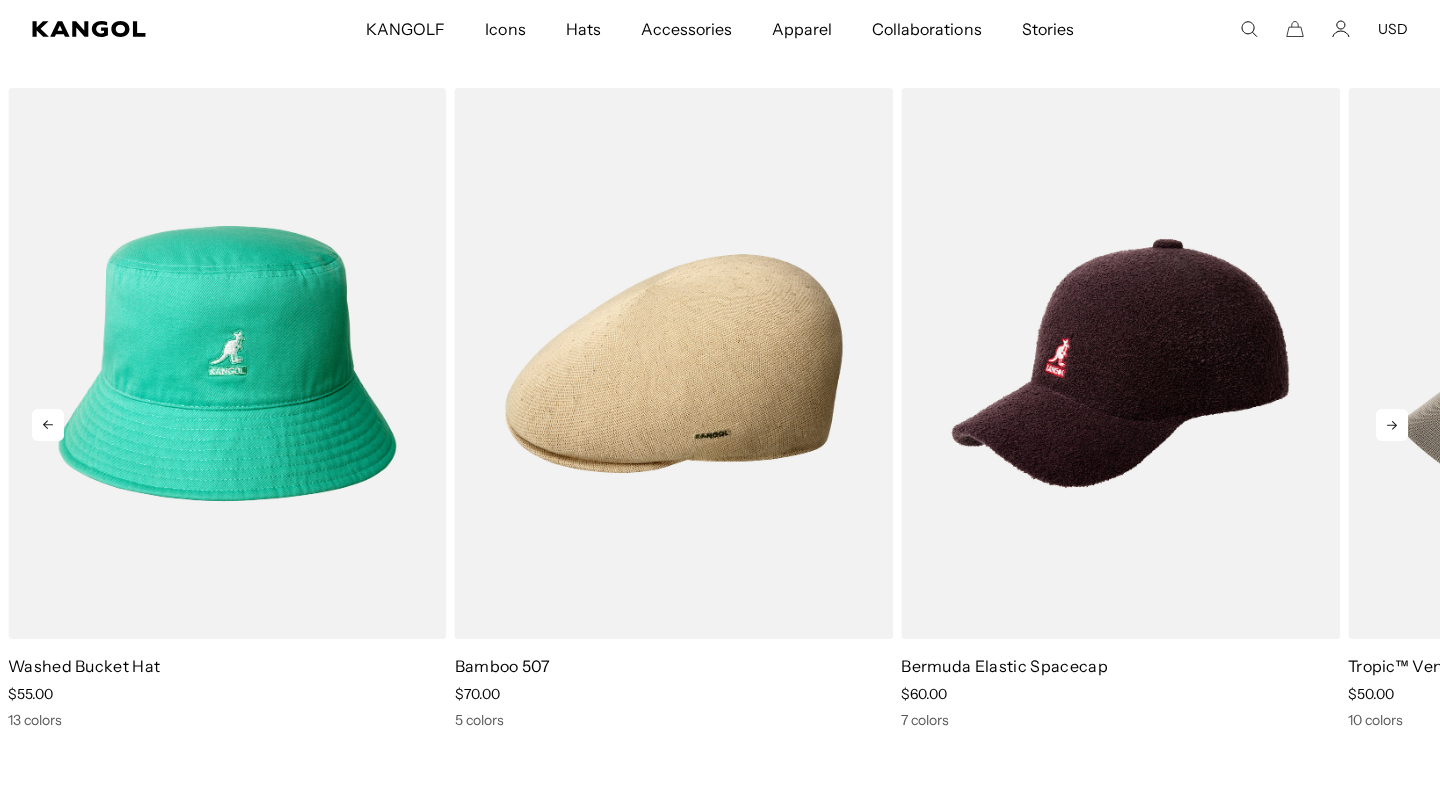 click 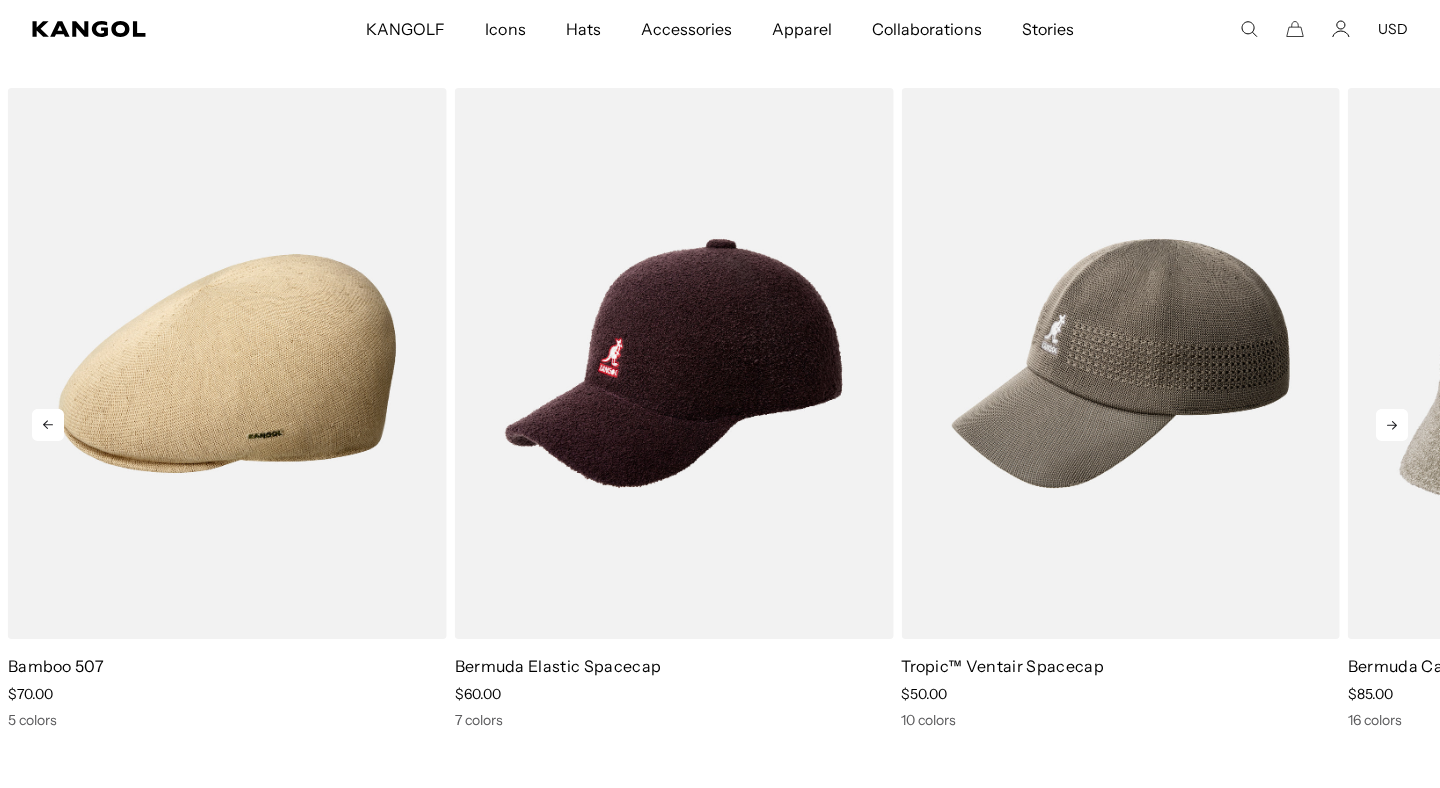 click 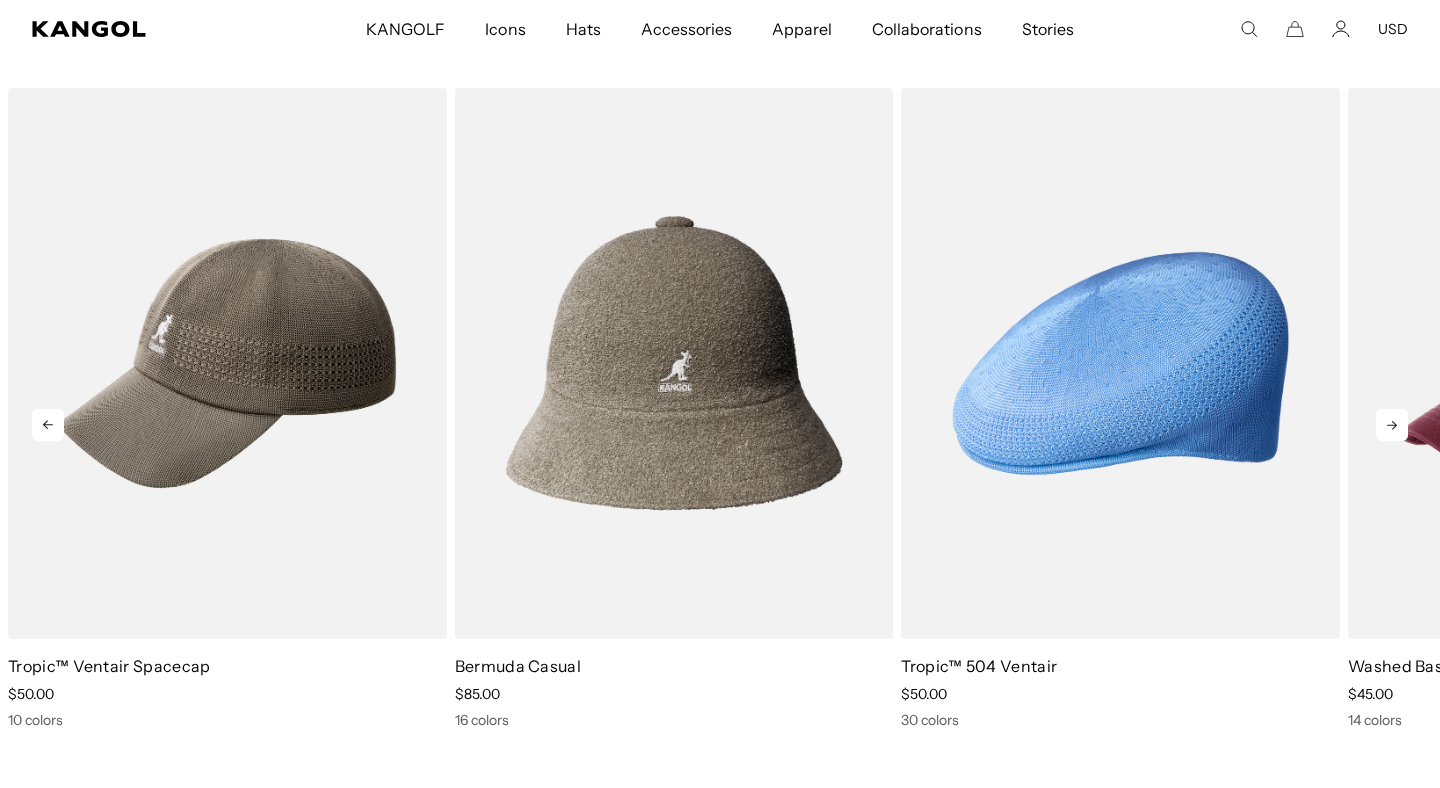 click 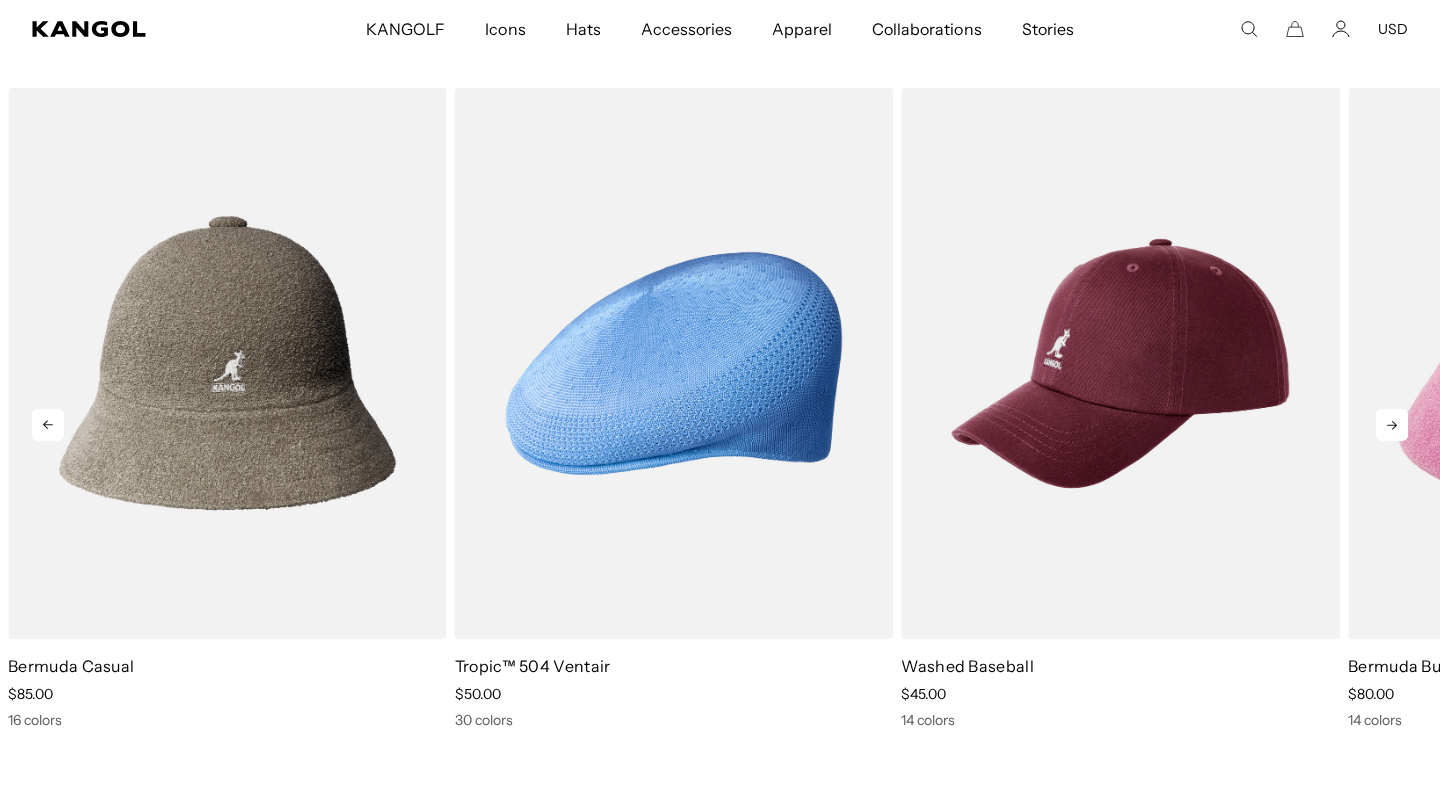 click 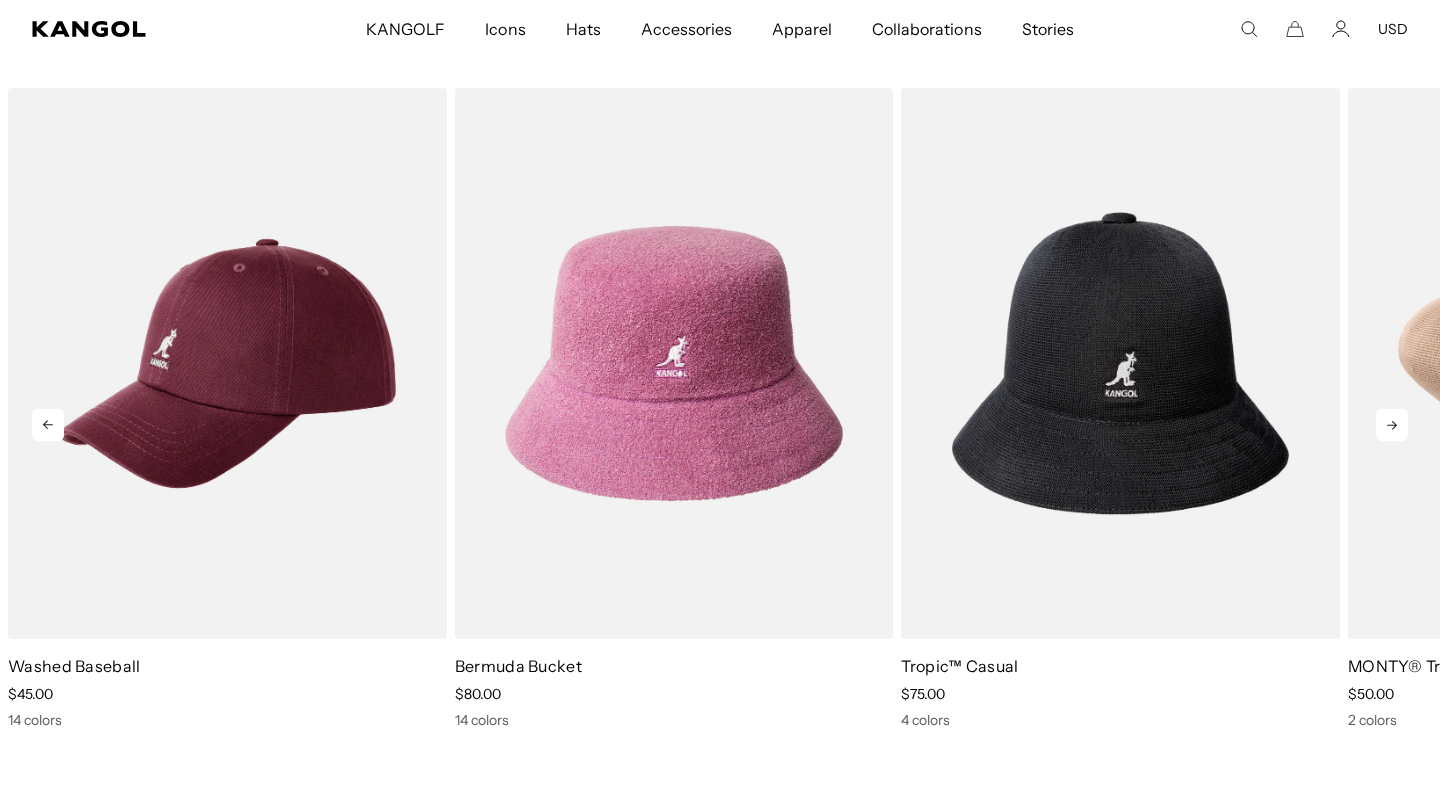 click 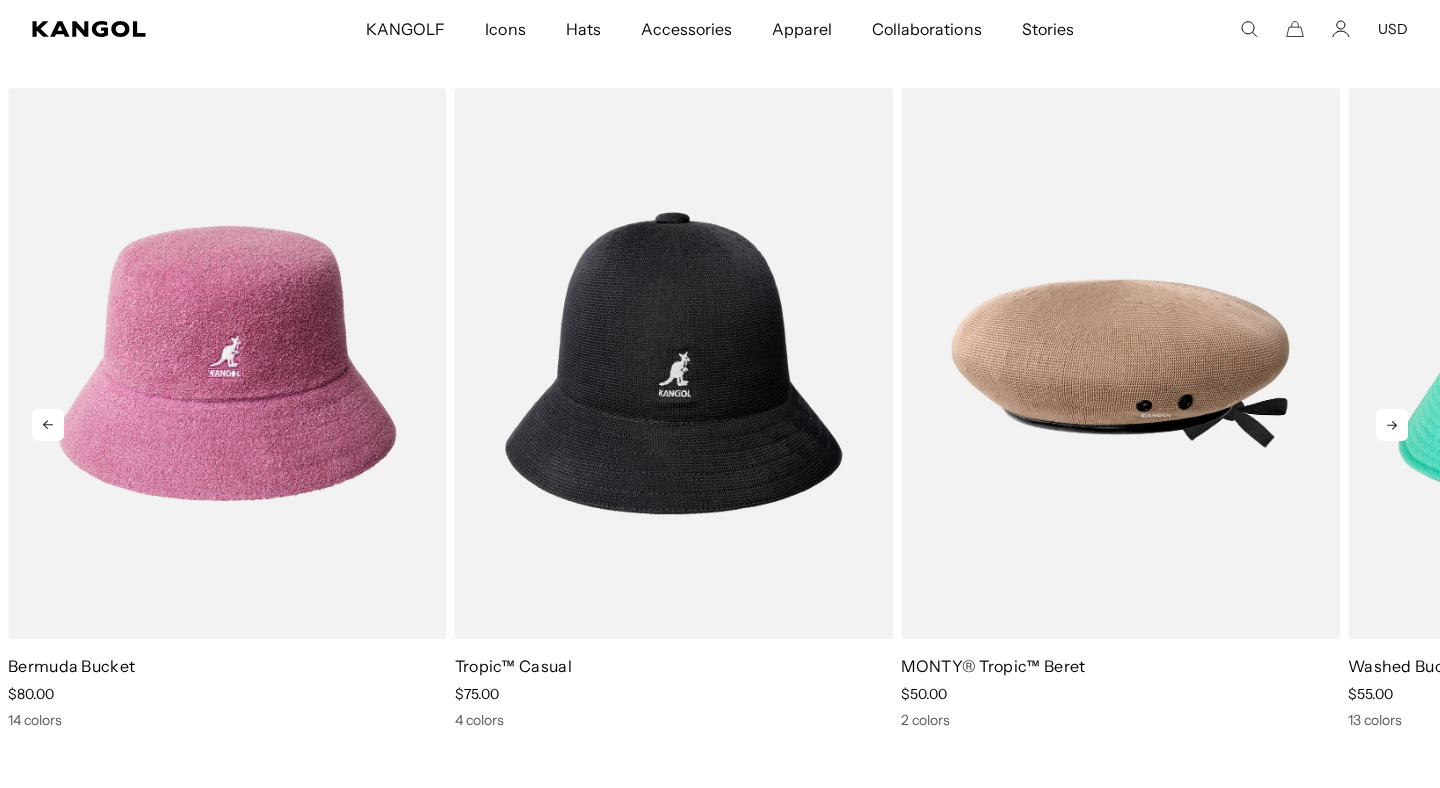 click 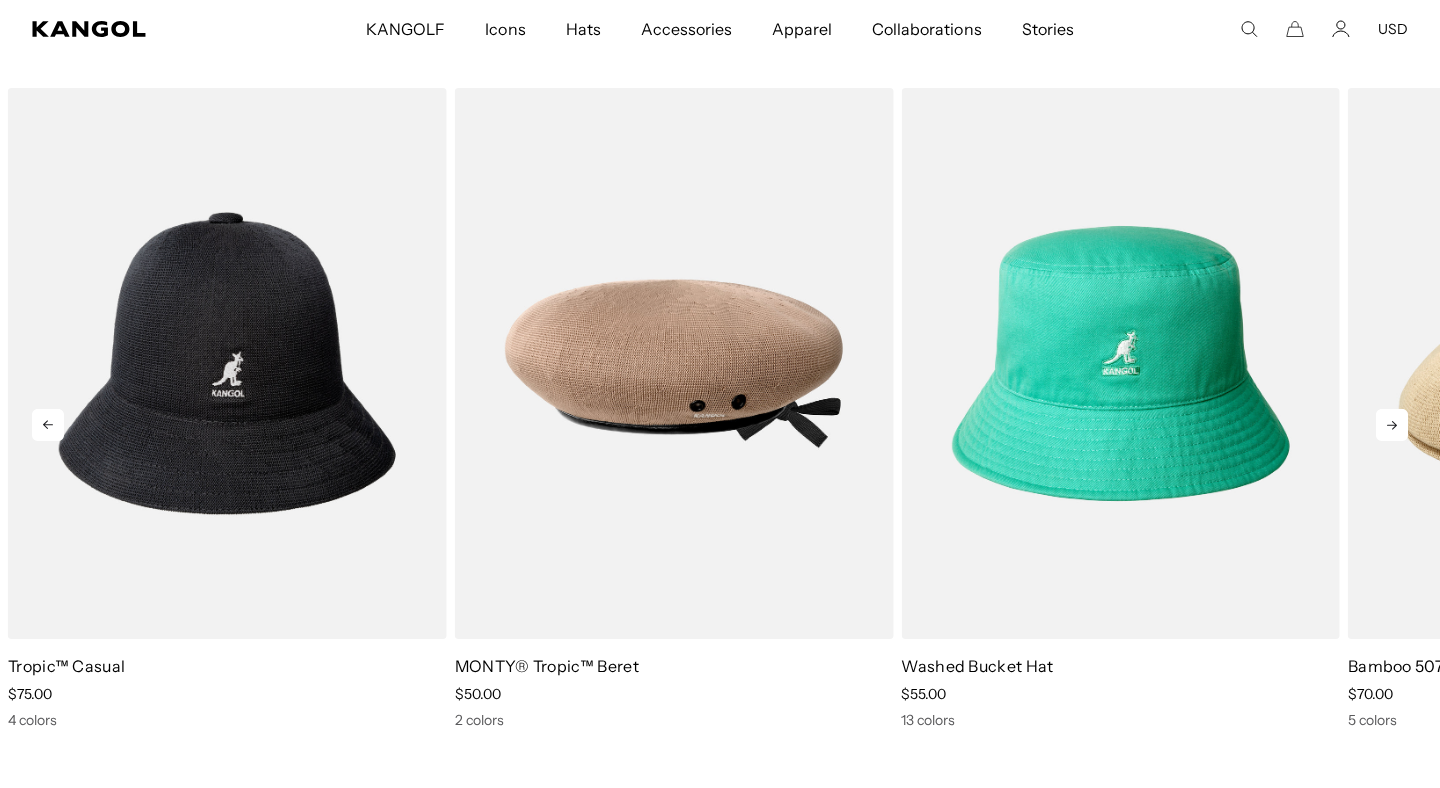 click 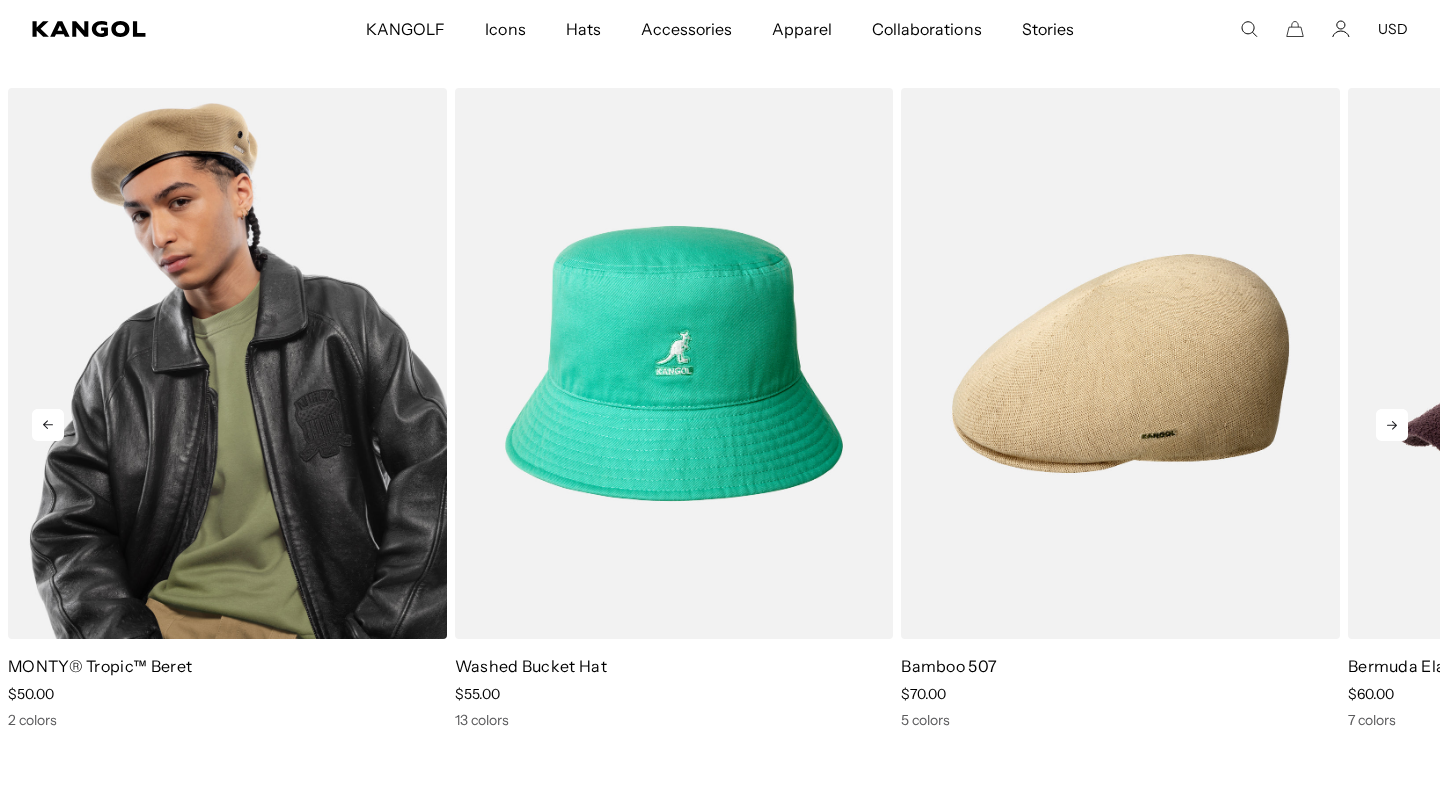 scroll, scrollTop: 0, scrollLeft: 0, axis: both 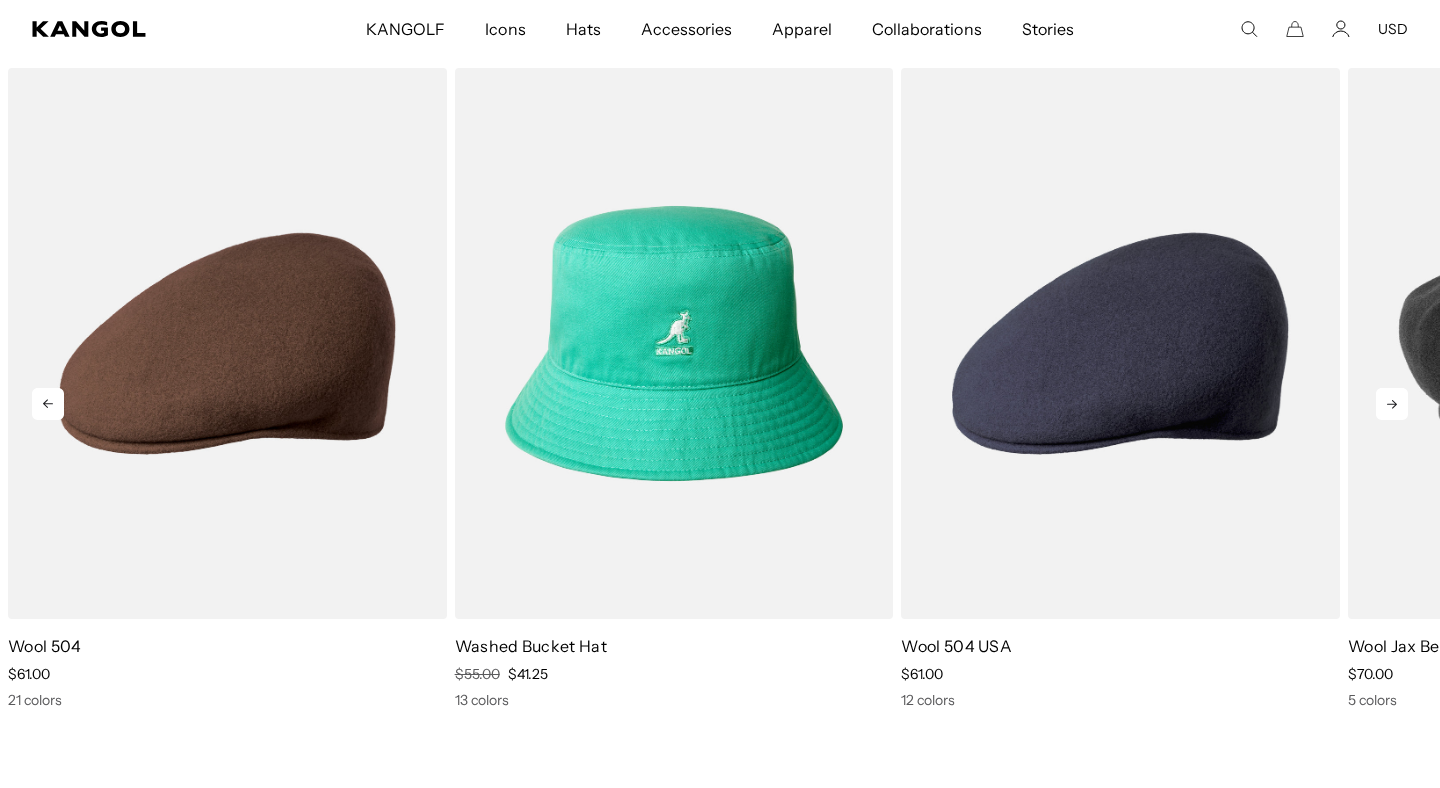 click 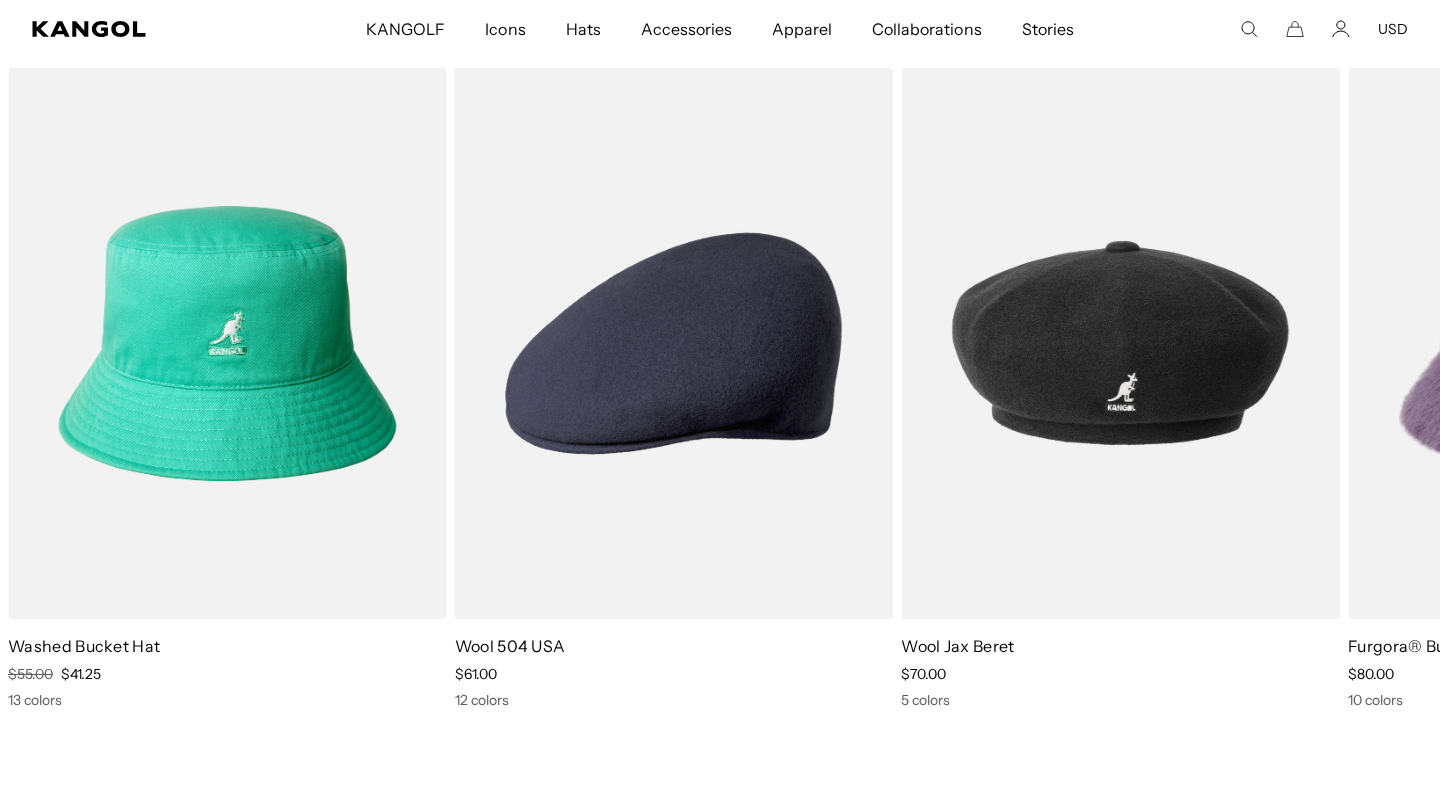 scroll, scrollTop: 0, scrollLeft: 0, axis: both 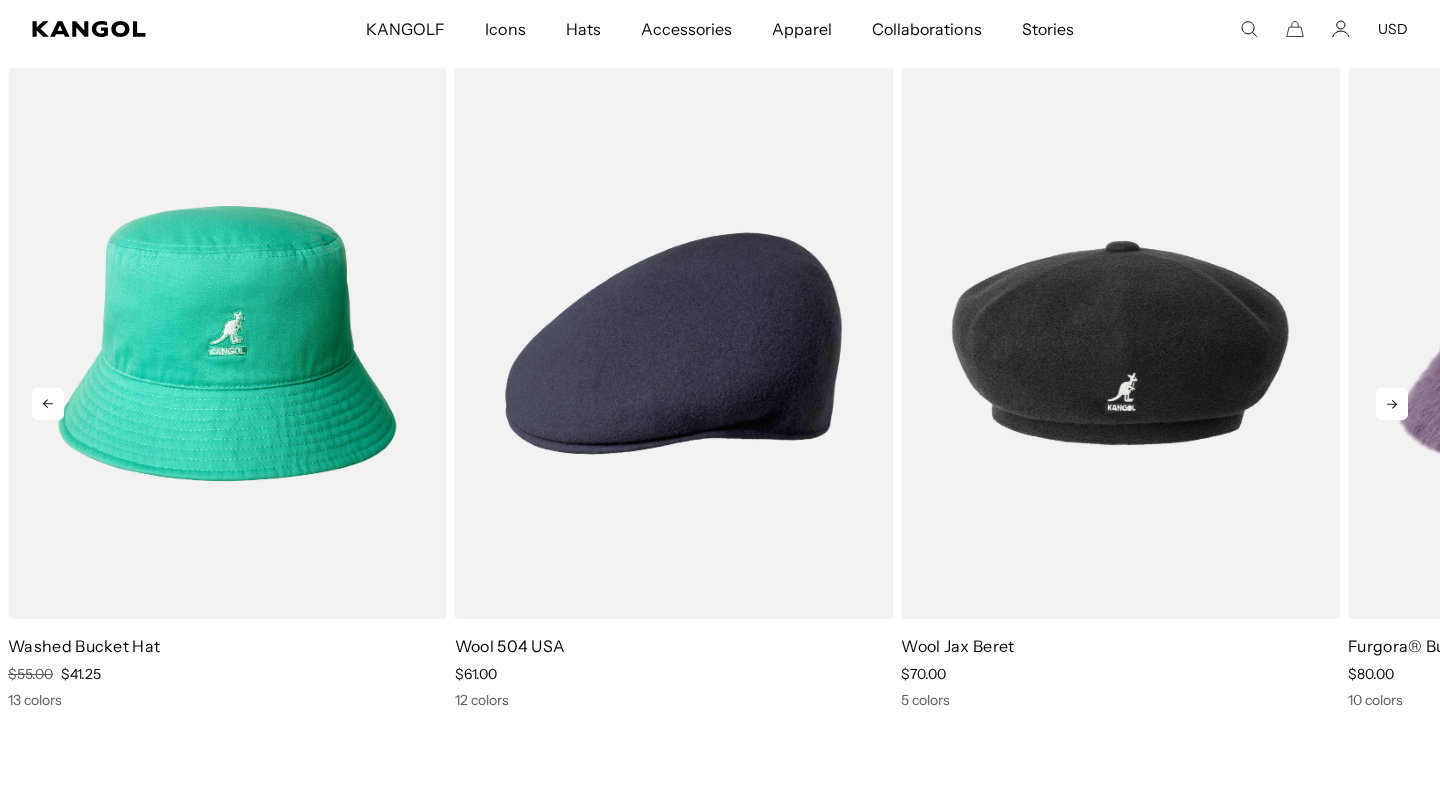 click 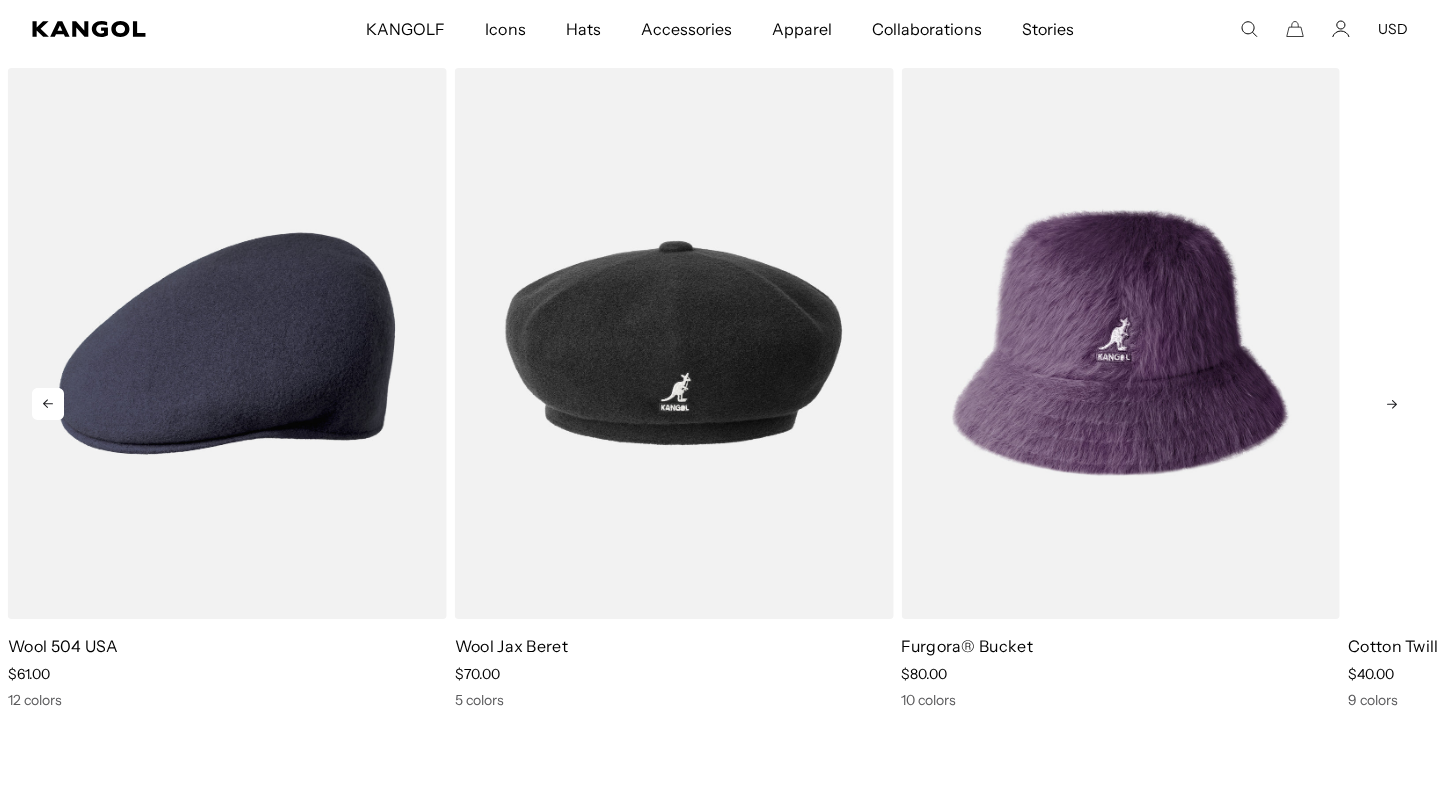 click 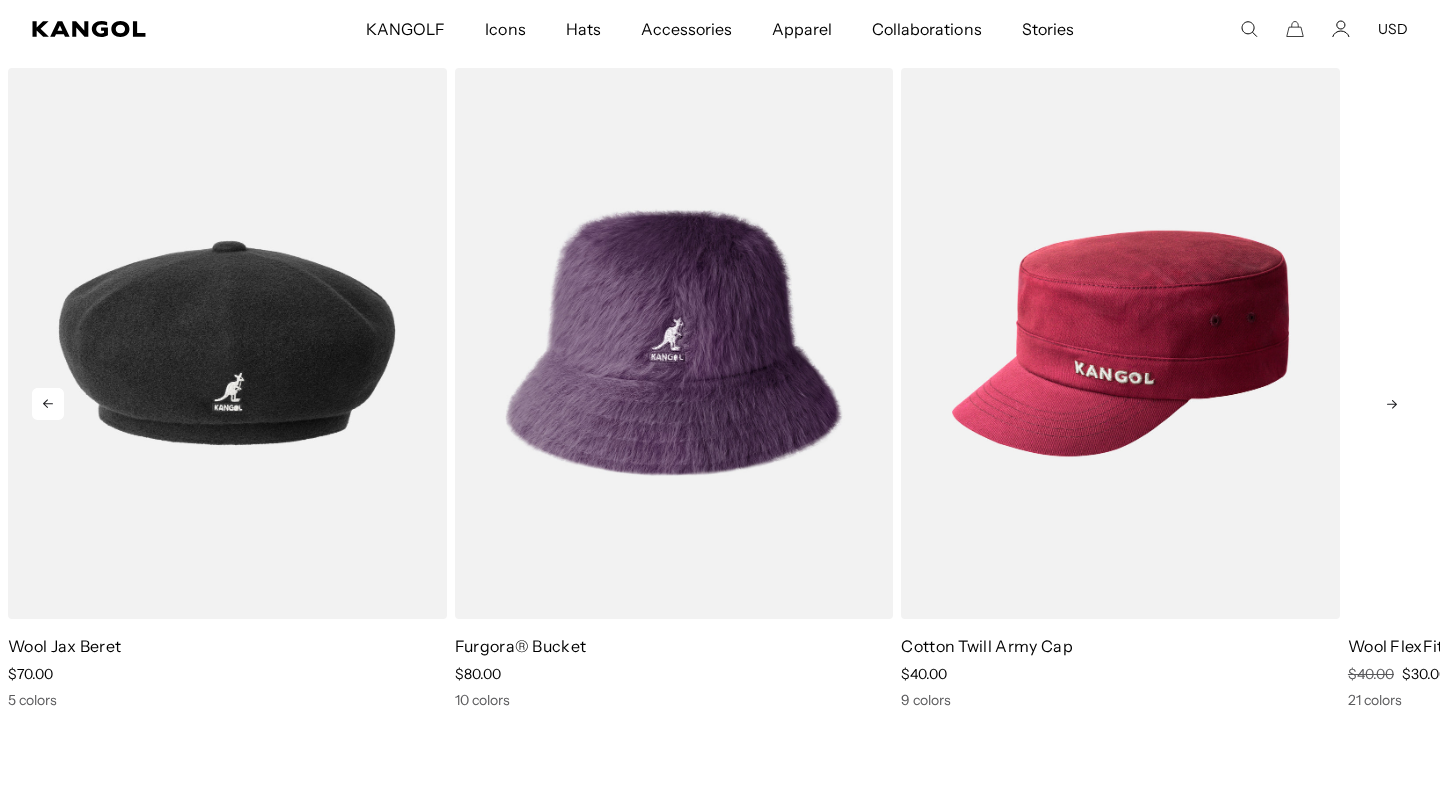 scroll, scrollTop: 0, scrollLeft: 0, axis: both 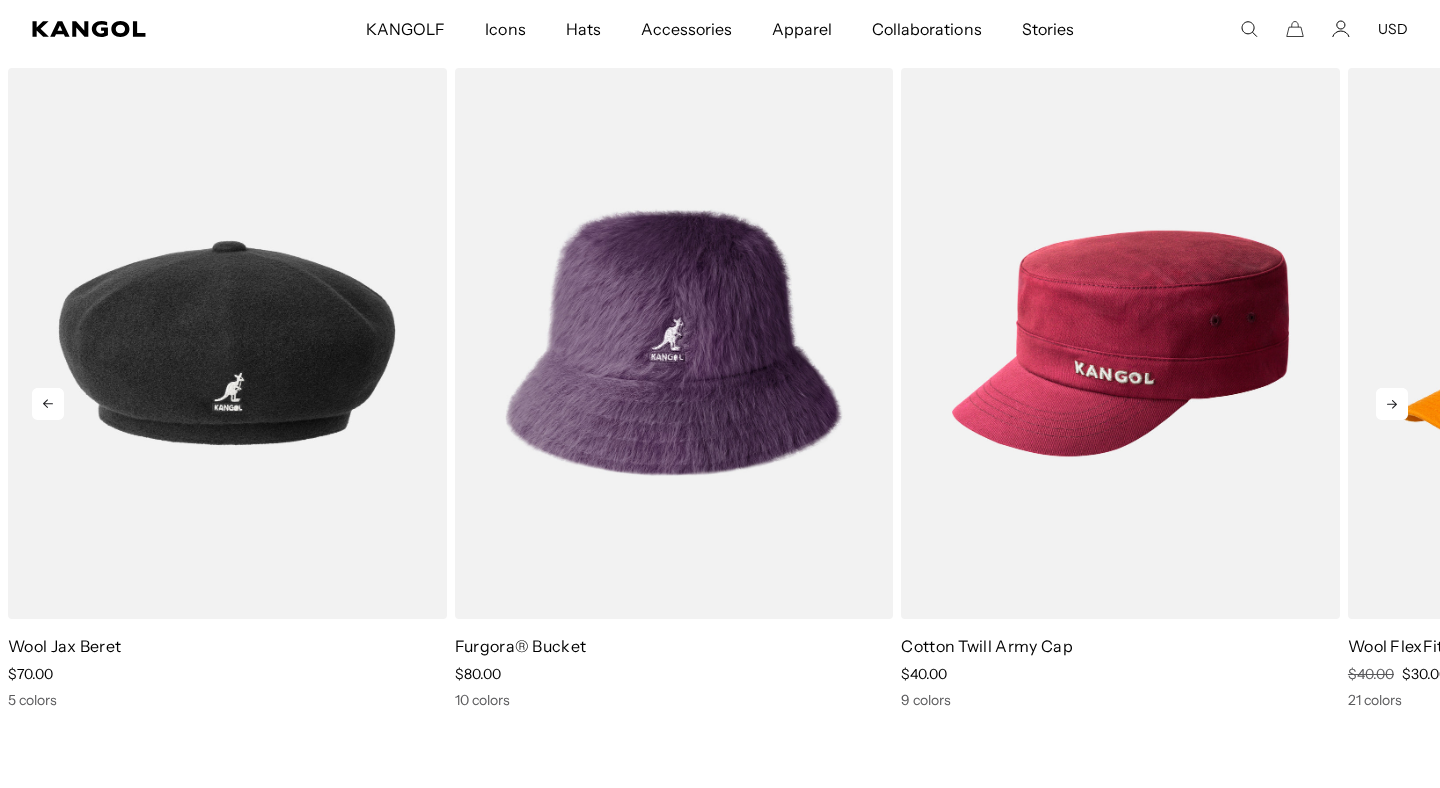 click 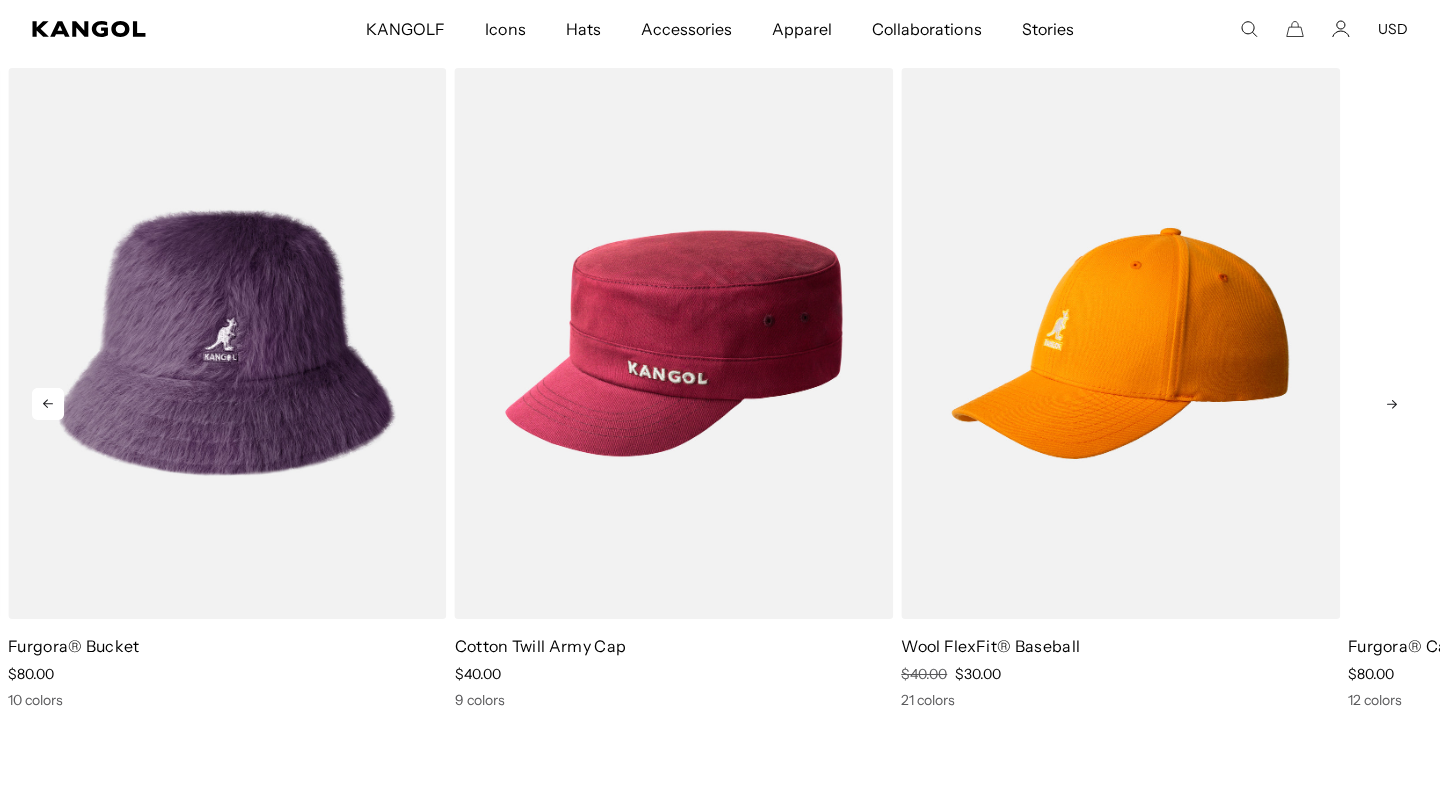 click 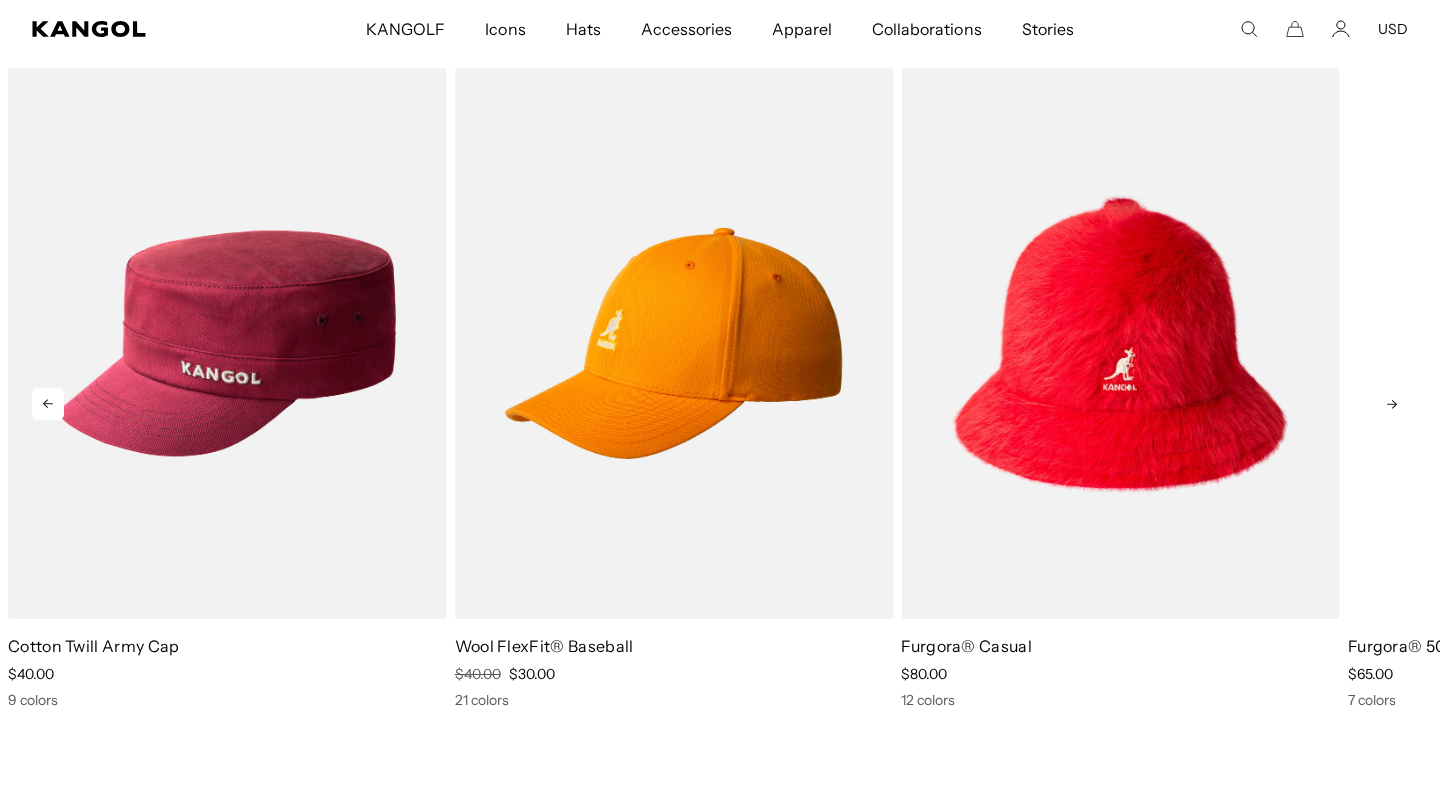 click 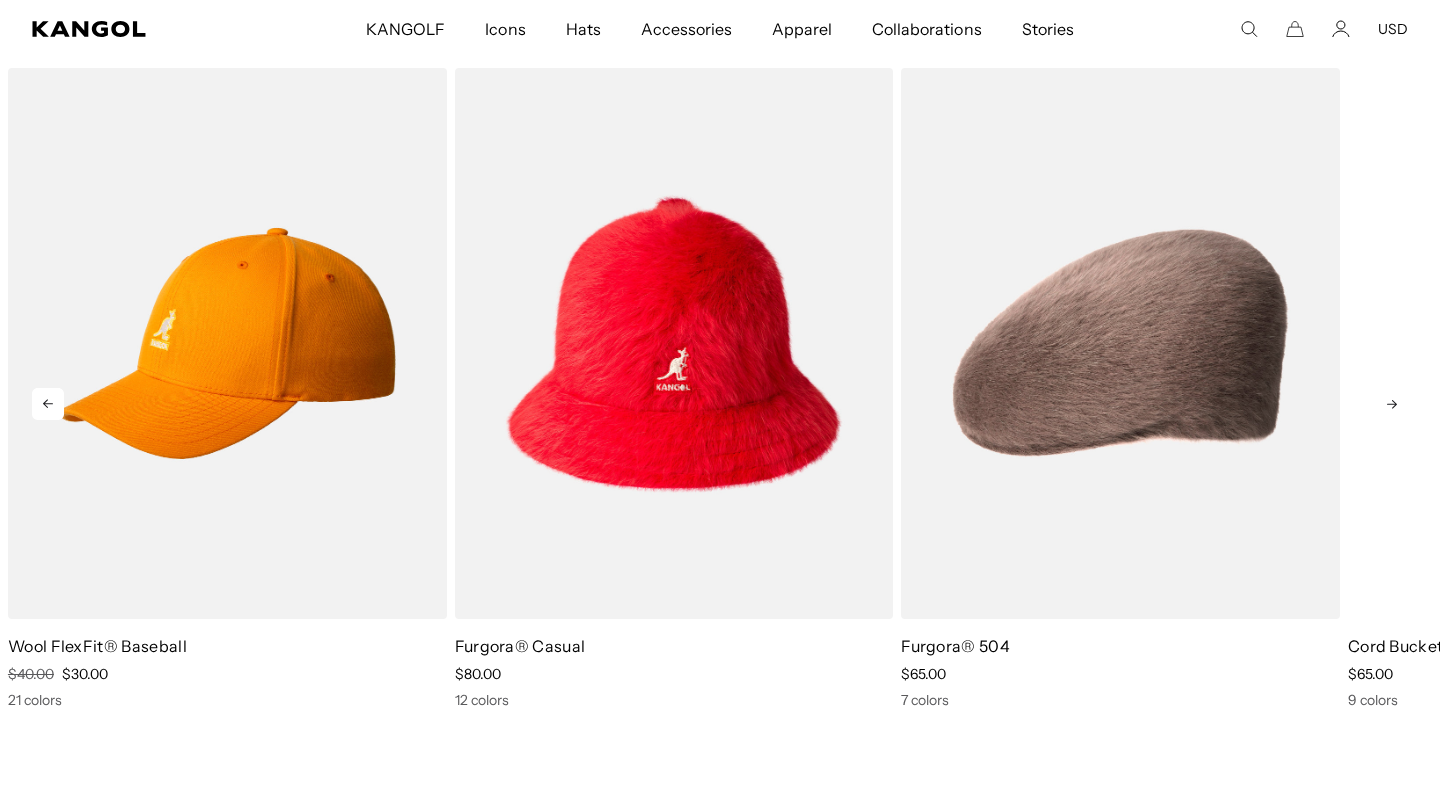 click 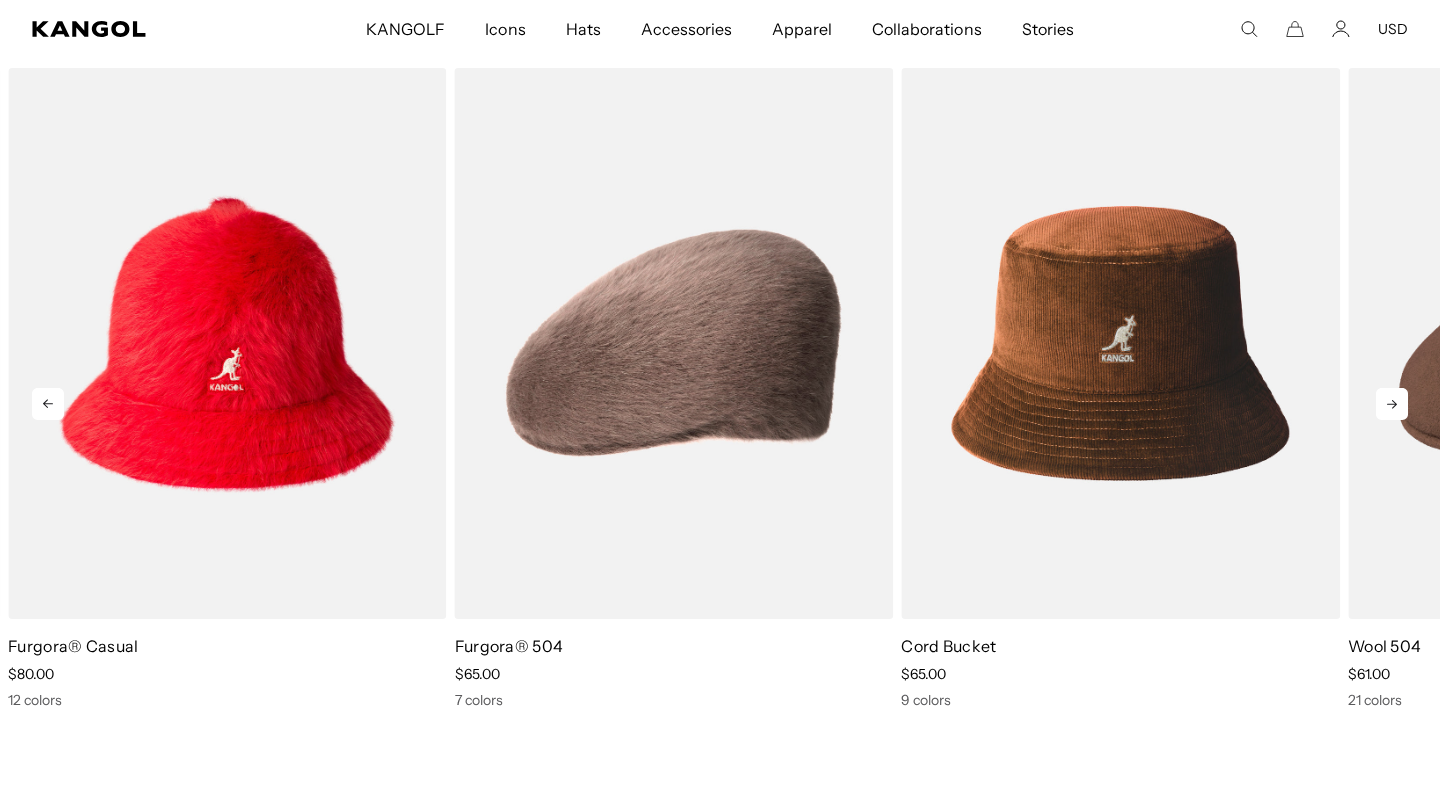 click 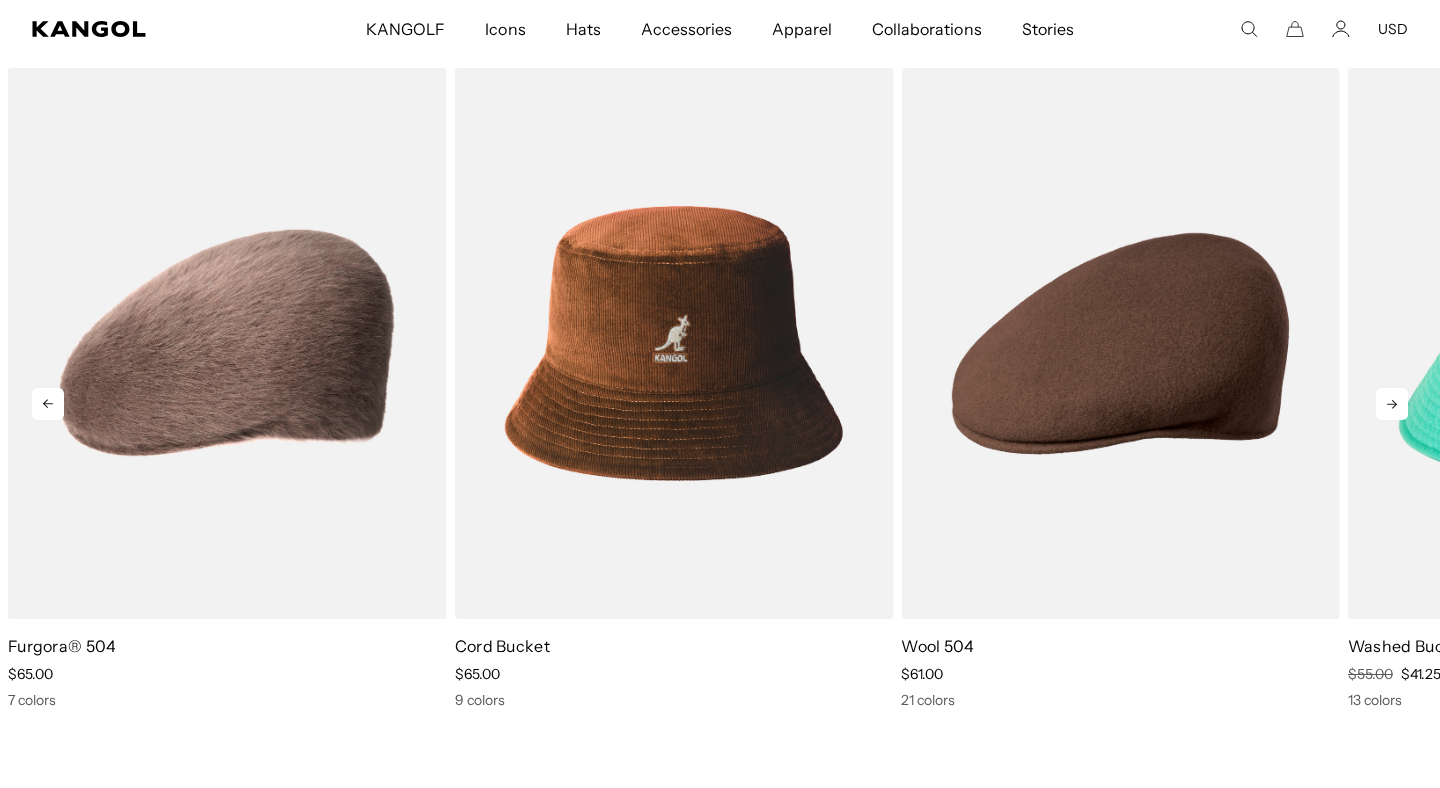 click 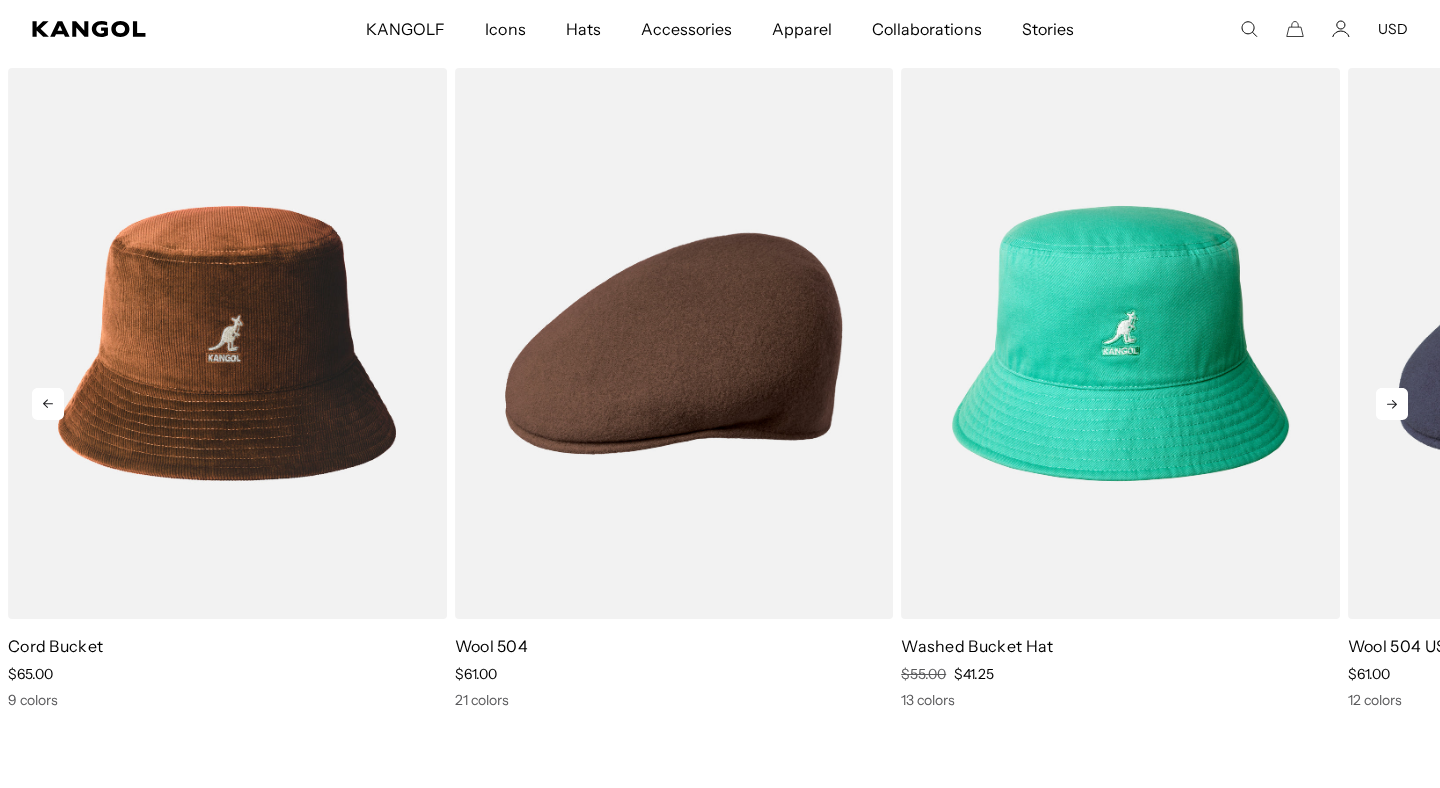 click 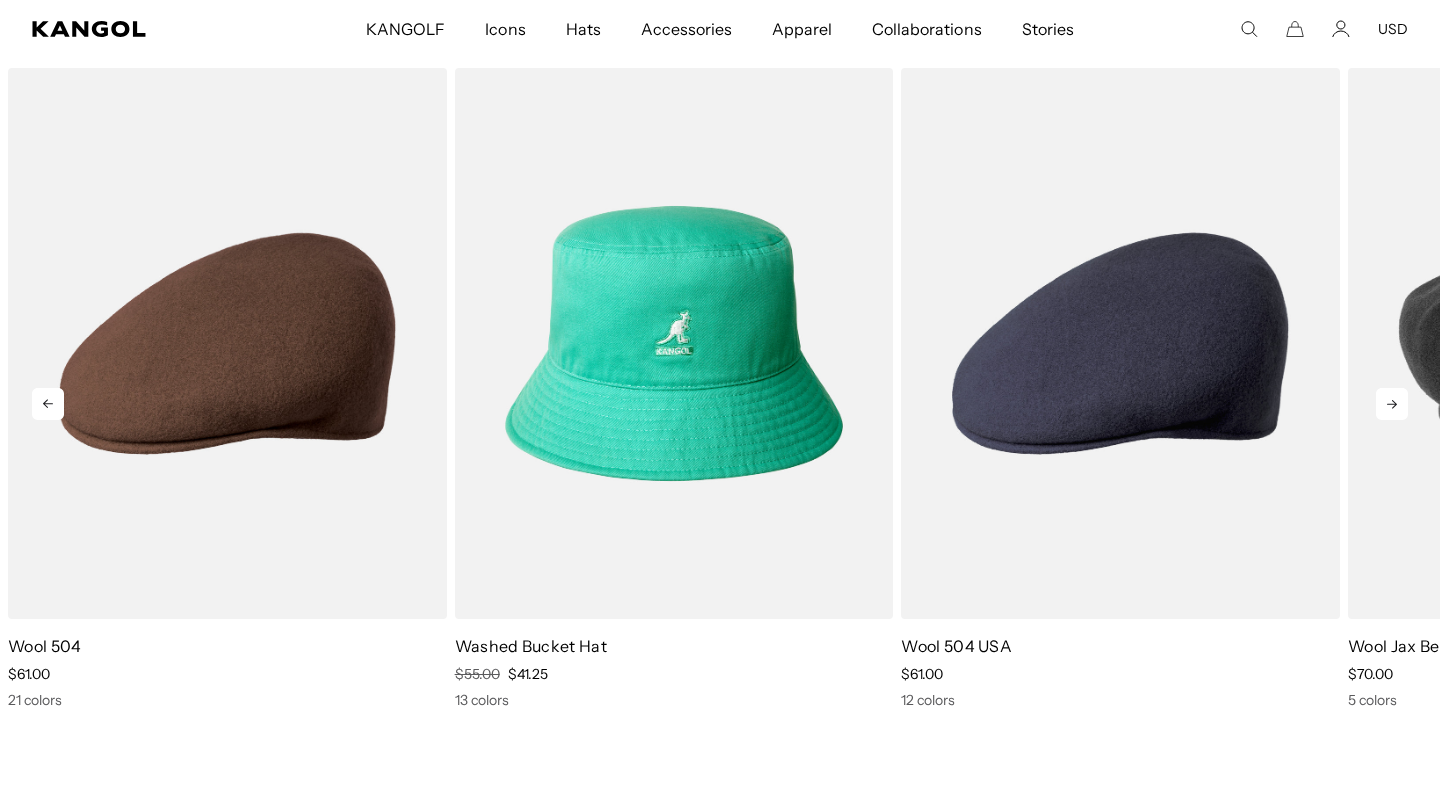 click 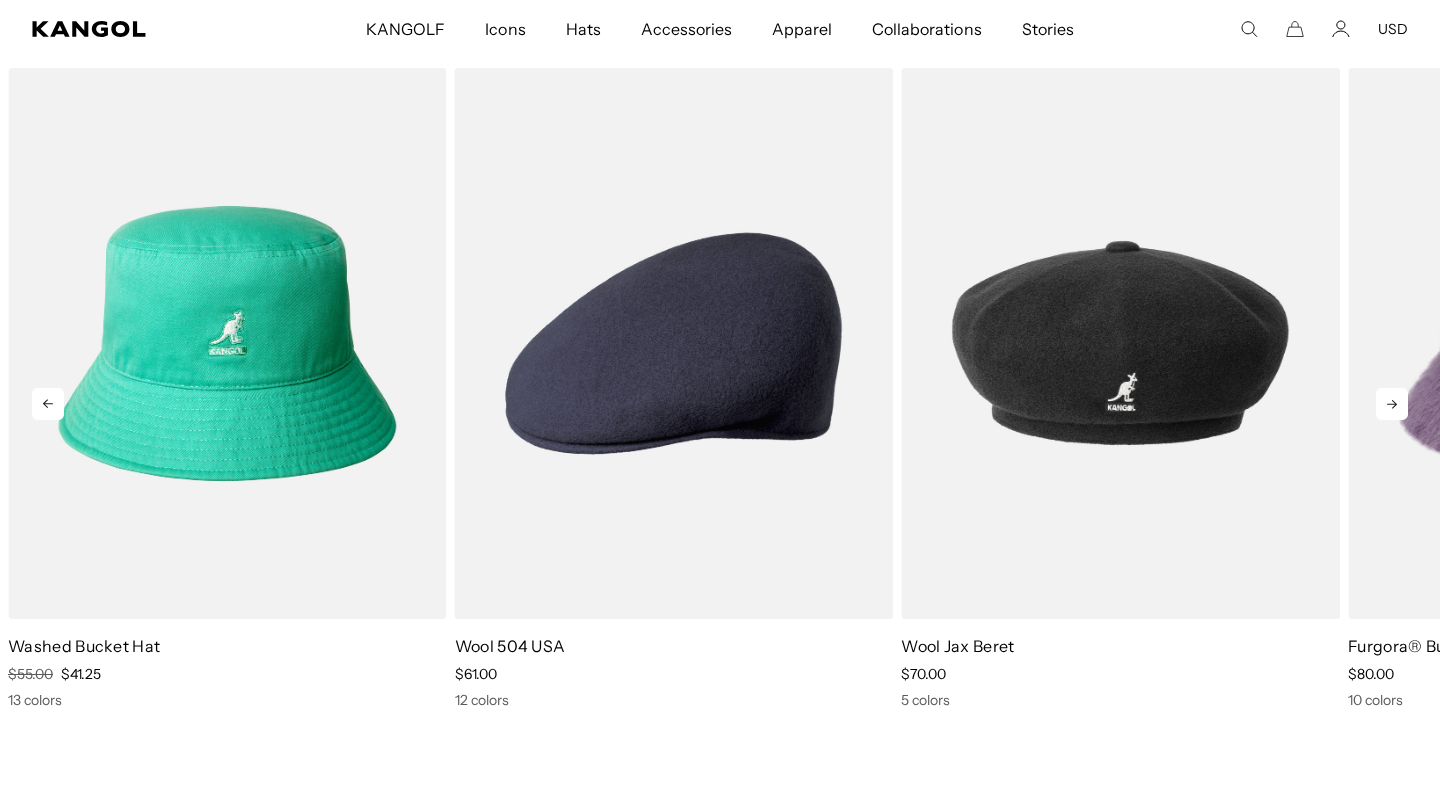 click 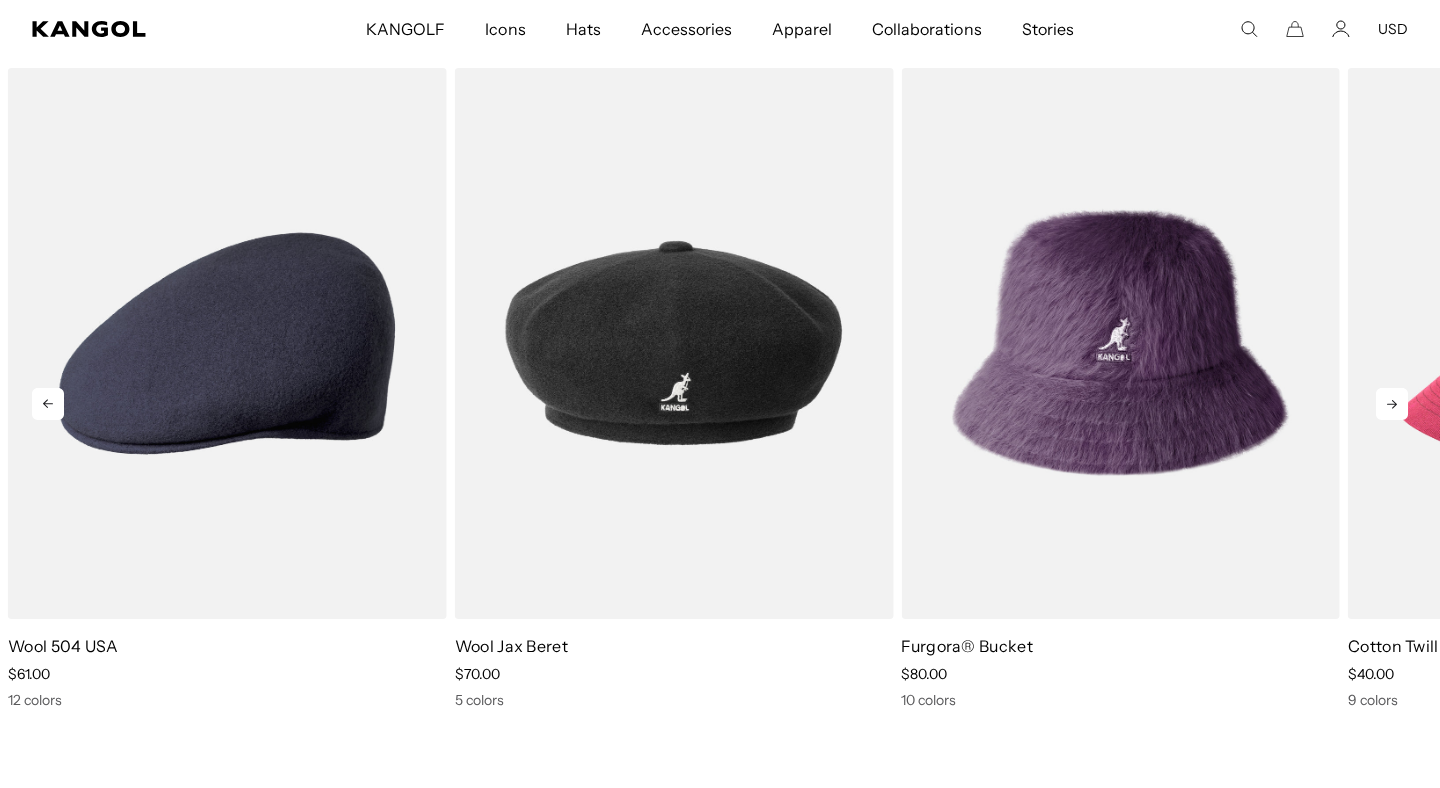 scroll, scrollTop: 0, scrollLeft: 0, axis: both 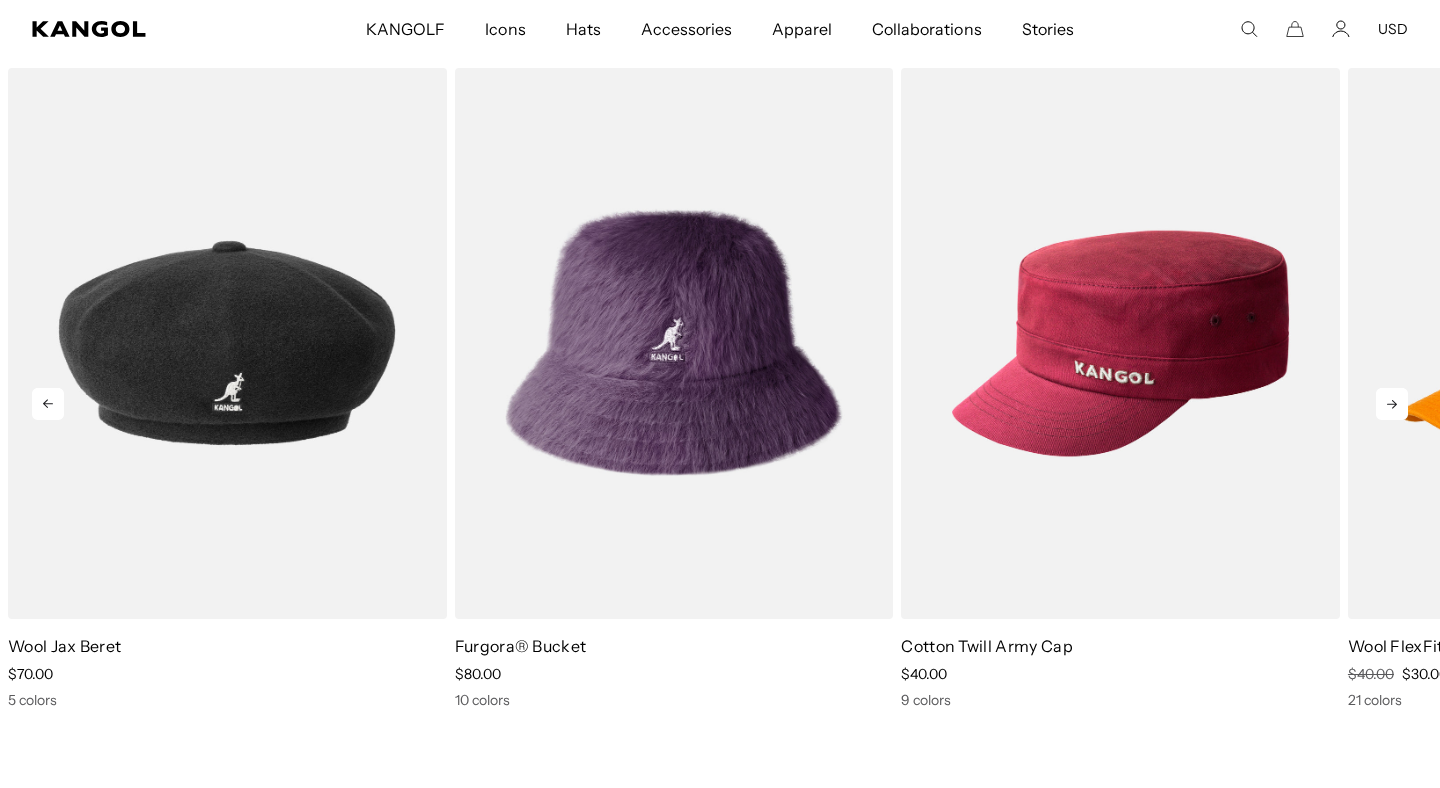click 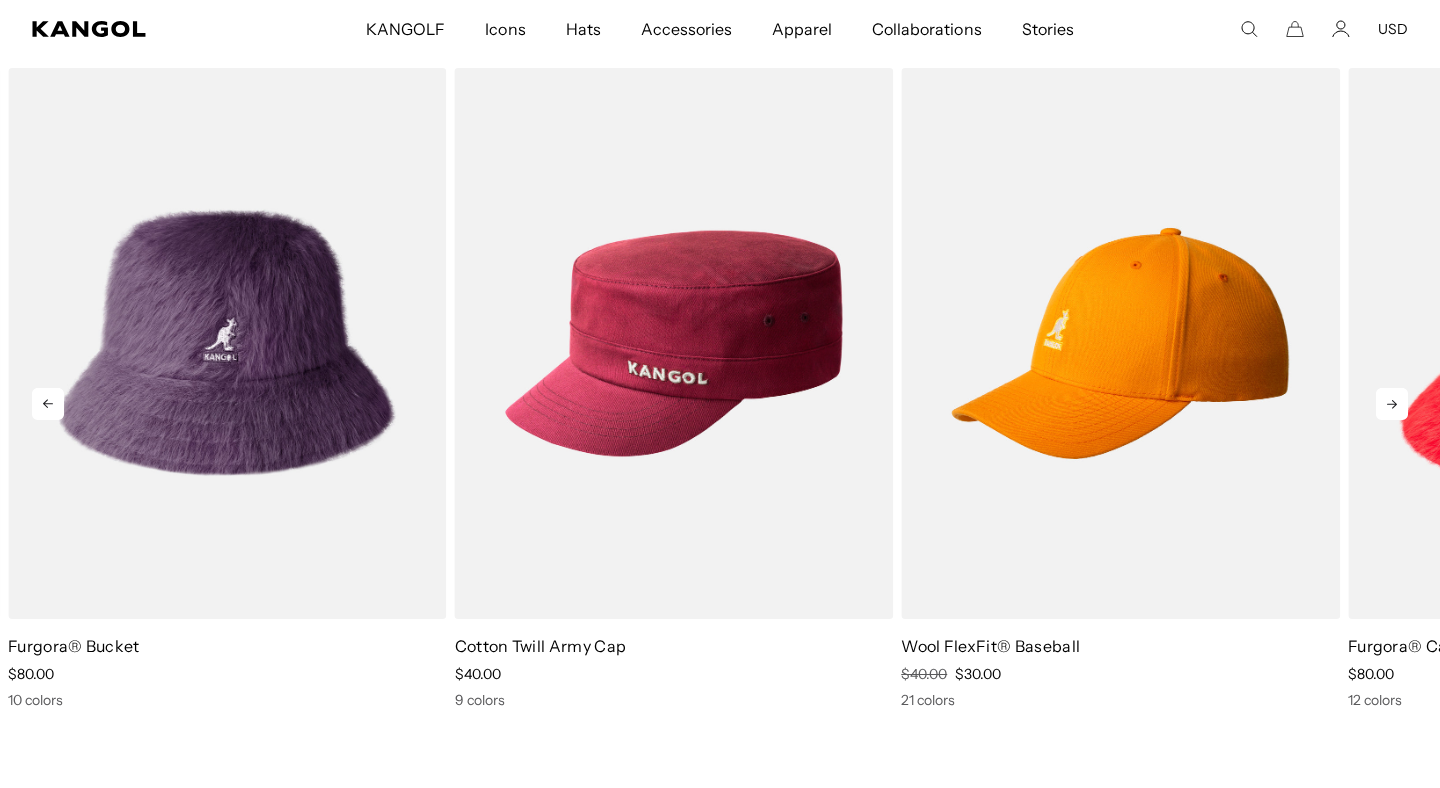 click 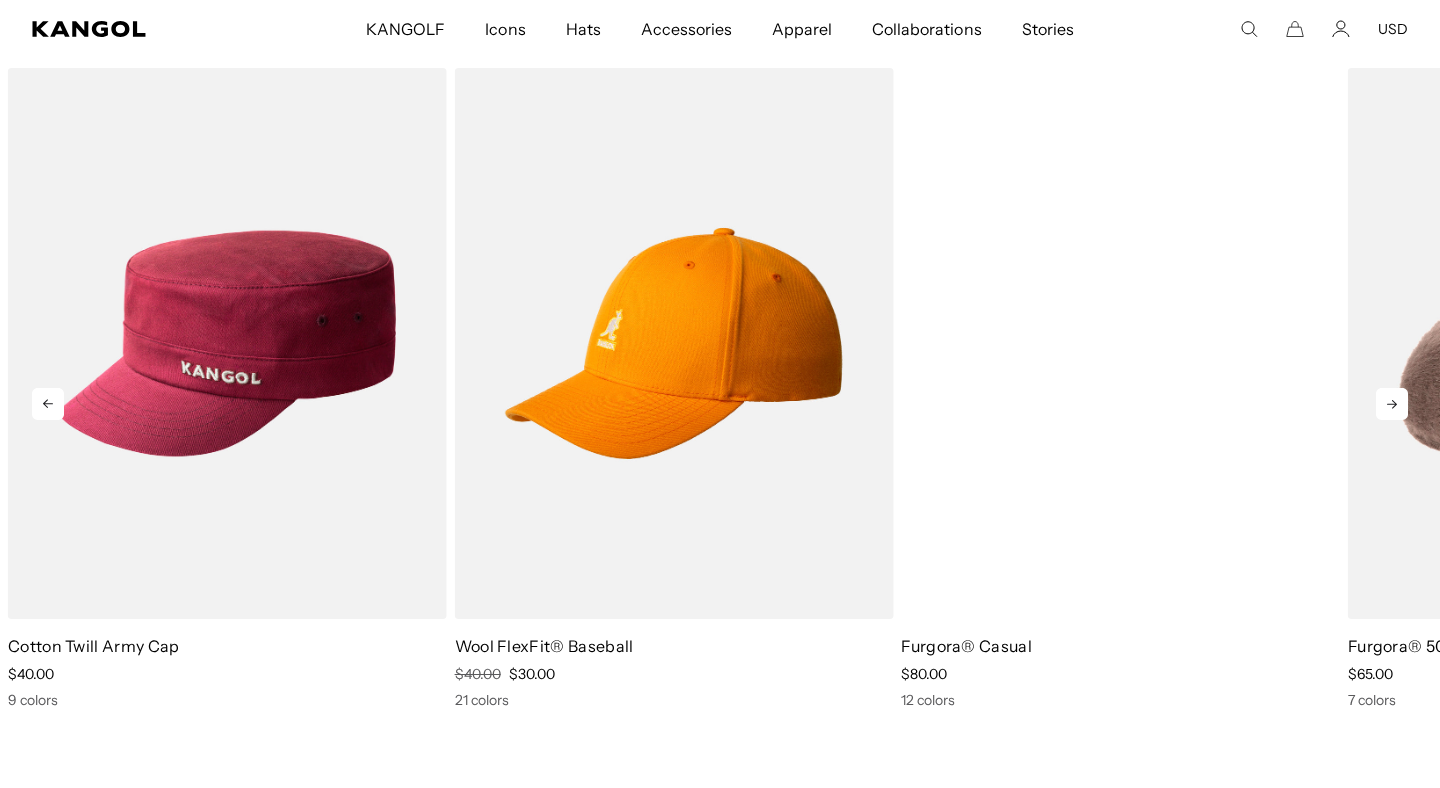 scroll, scrollTop: 3649, scrollLeft: 0, axis: vertical 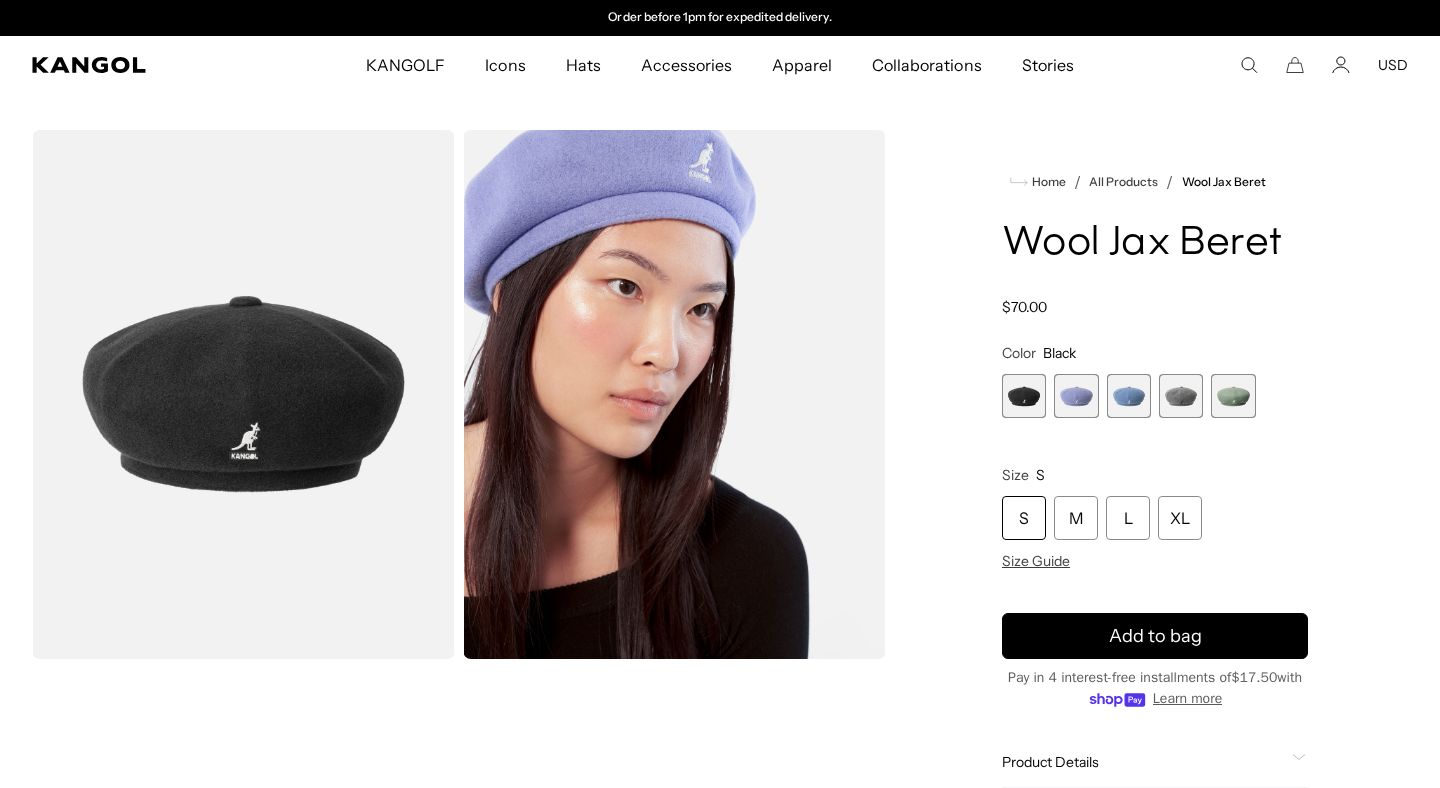 click at bounding box center (1024, 396) 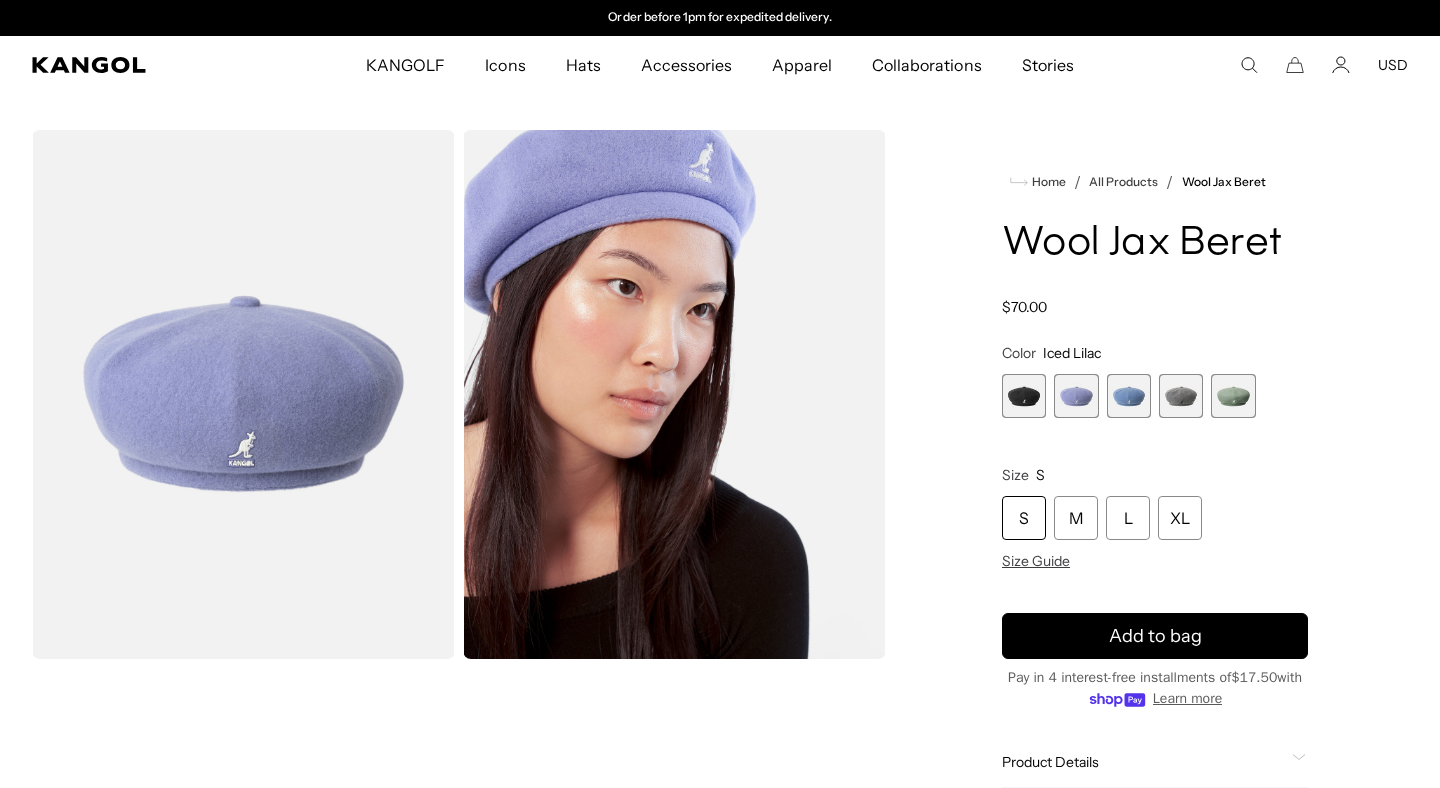 click at bounding box center (1129, 396) 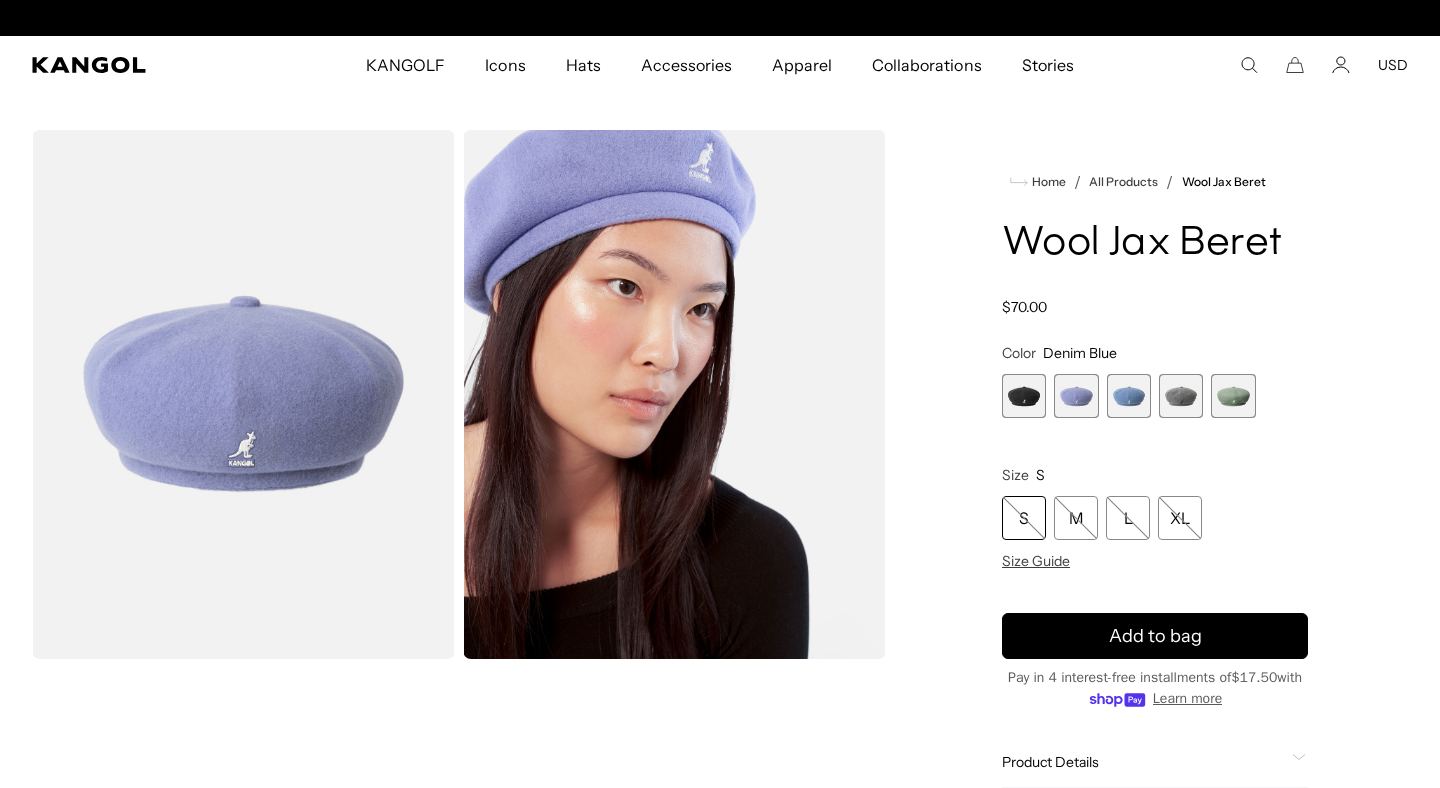 scroll, scrollTop: 0, scrollLeft: 0, axis: both 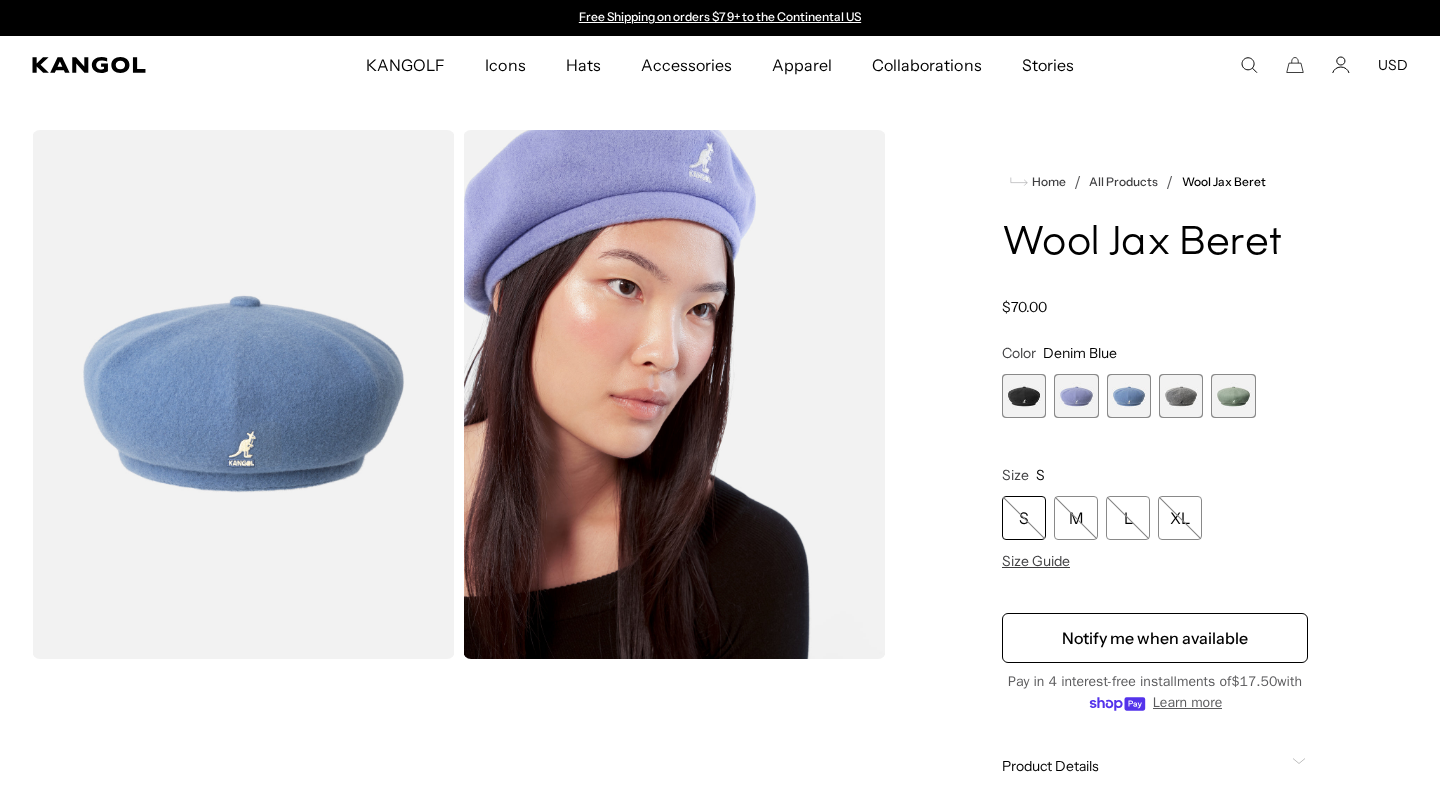 click at bounding box center (1181, 396) 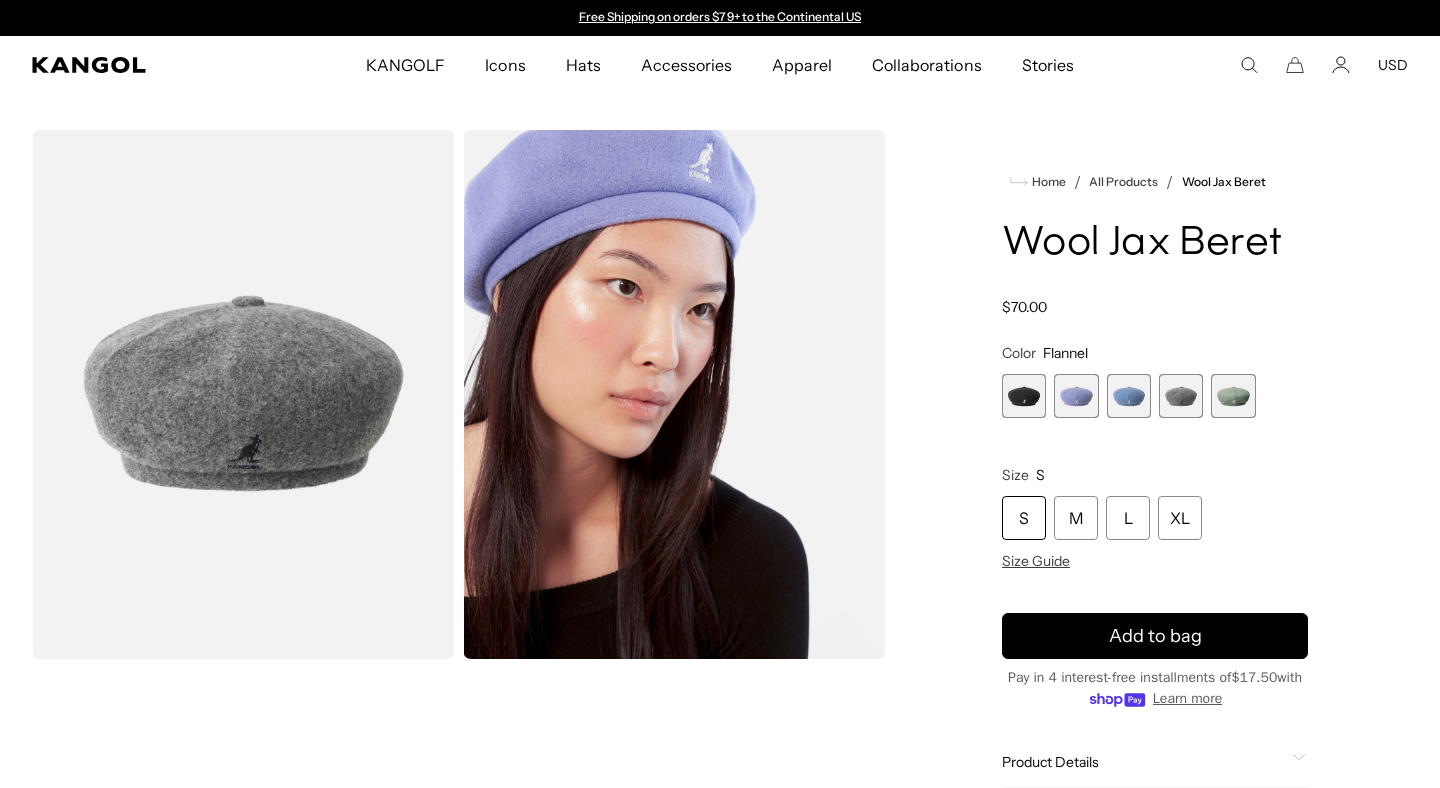 click at bounding box center [1233, 396] 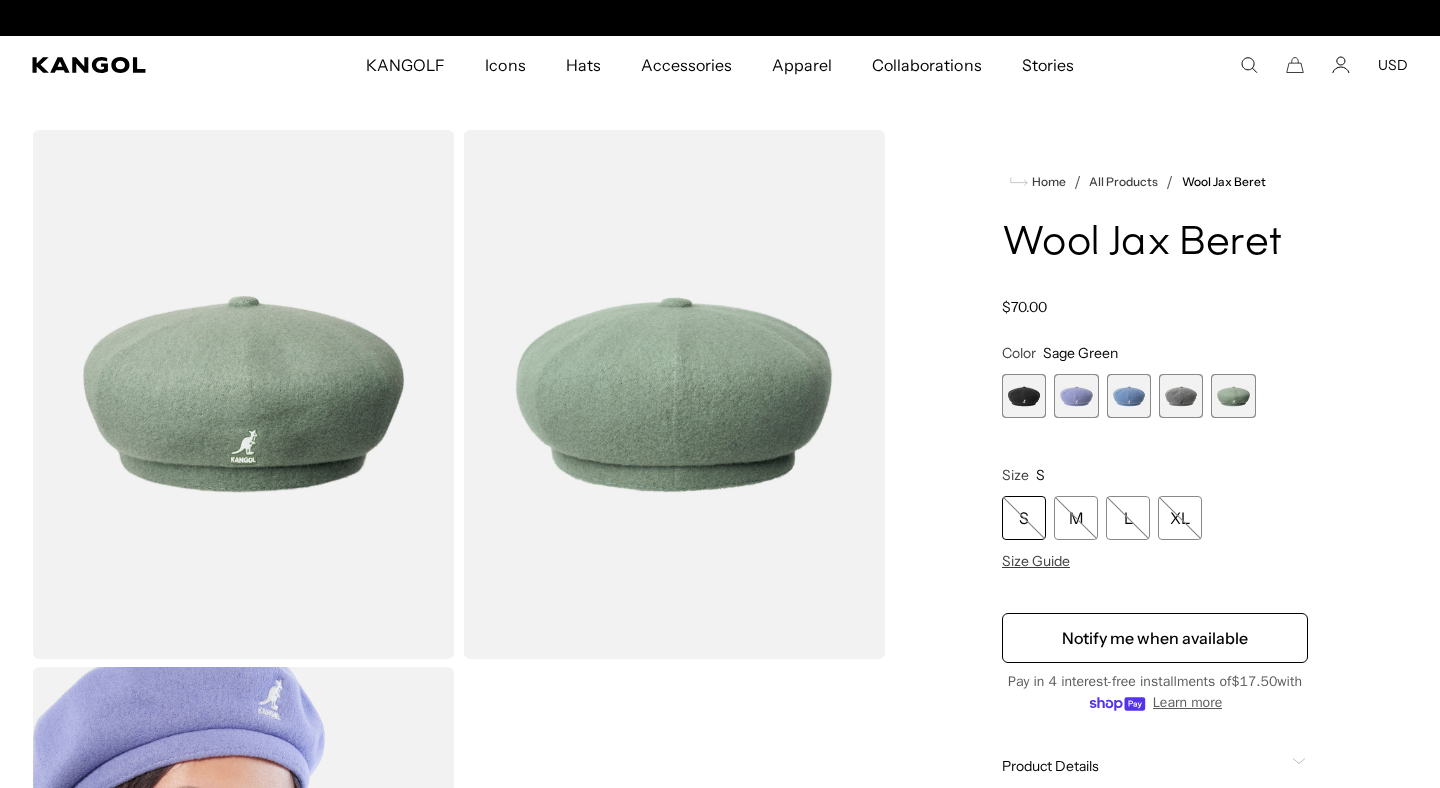 scroll, scrollTop: 0, scrollLeft: 412, axis: horizontal 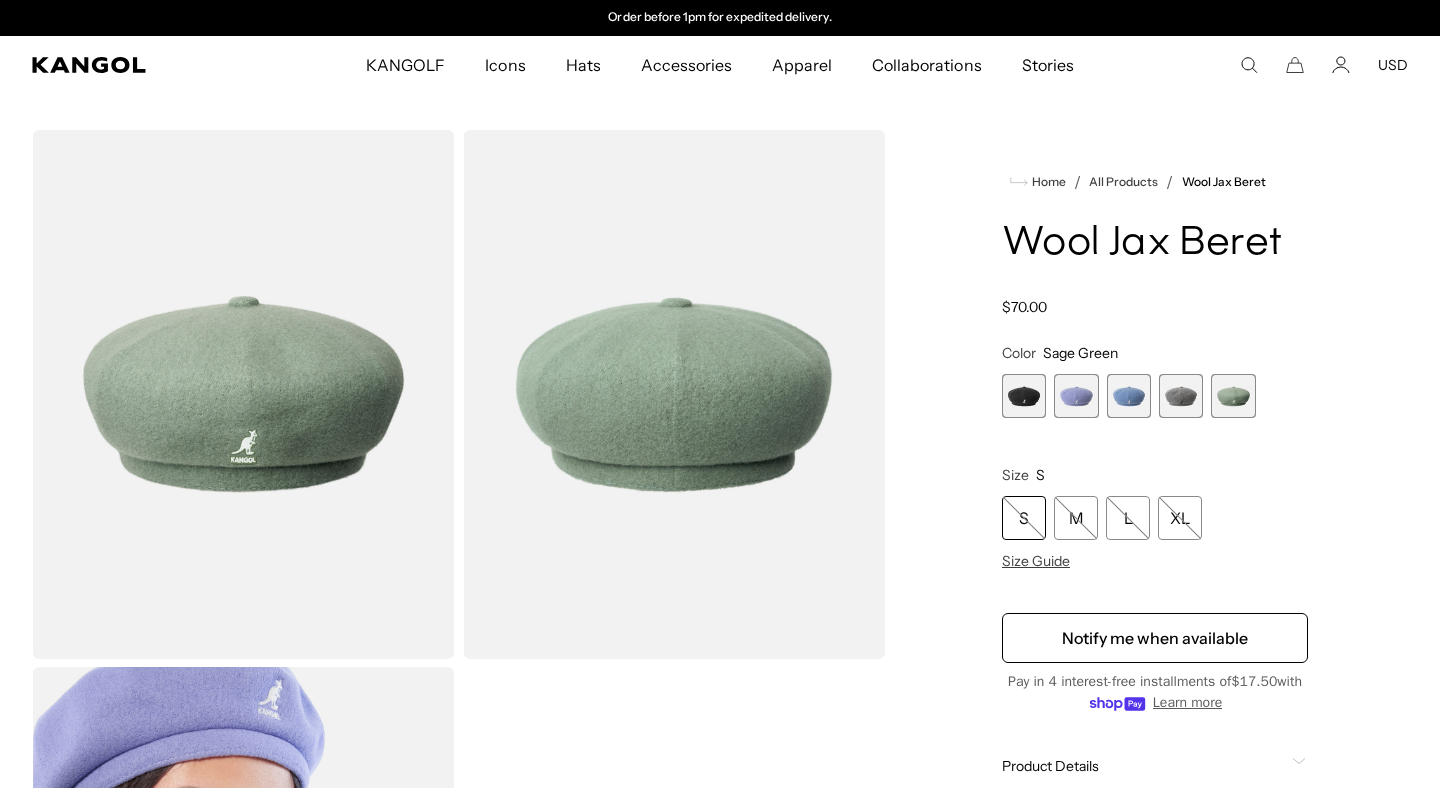 click at bounding box center [1024, 396] 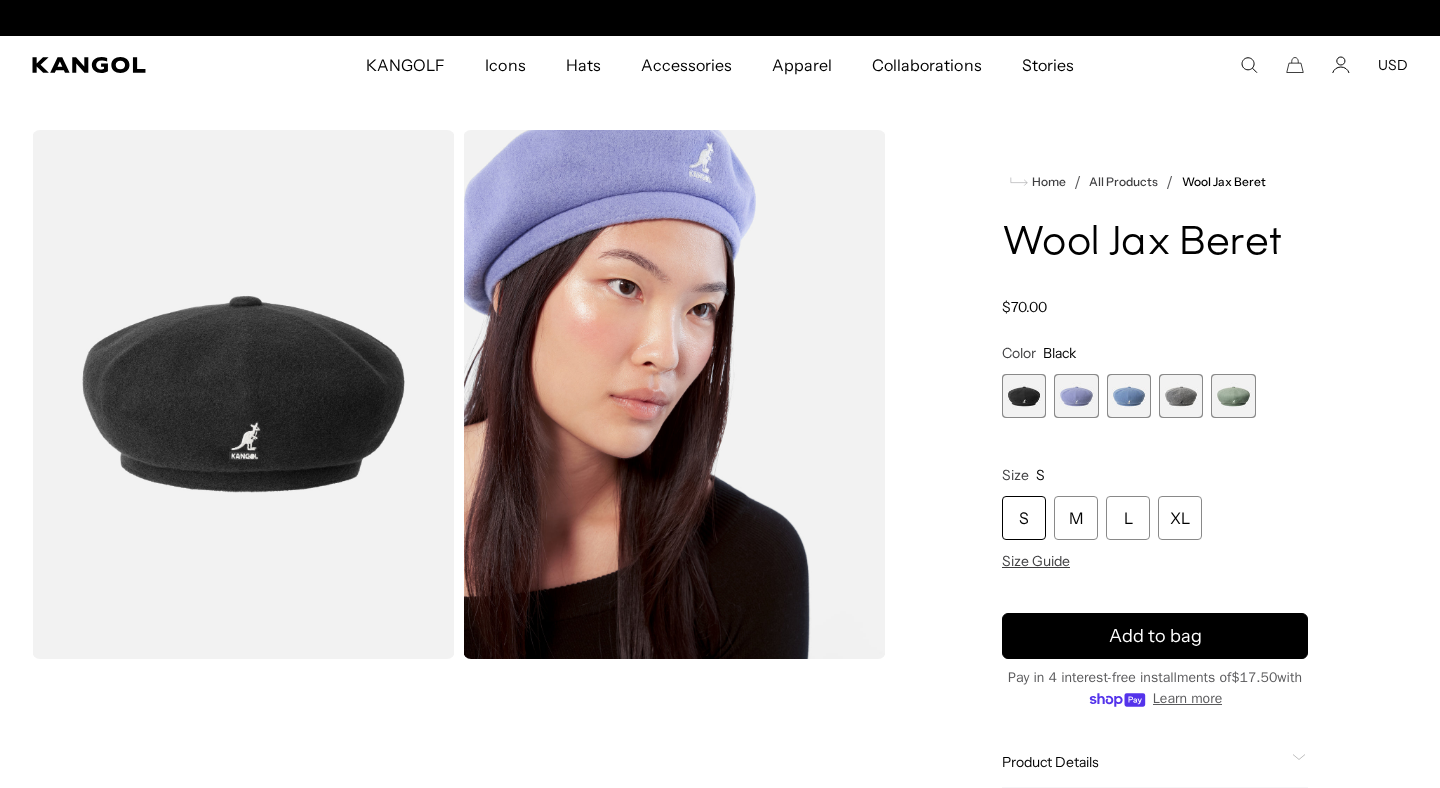 scroll, scrollTop: 0, scrollLeft: 0, axis: both 